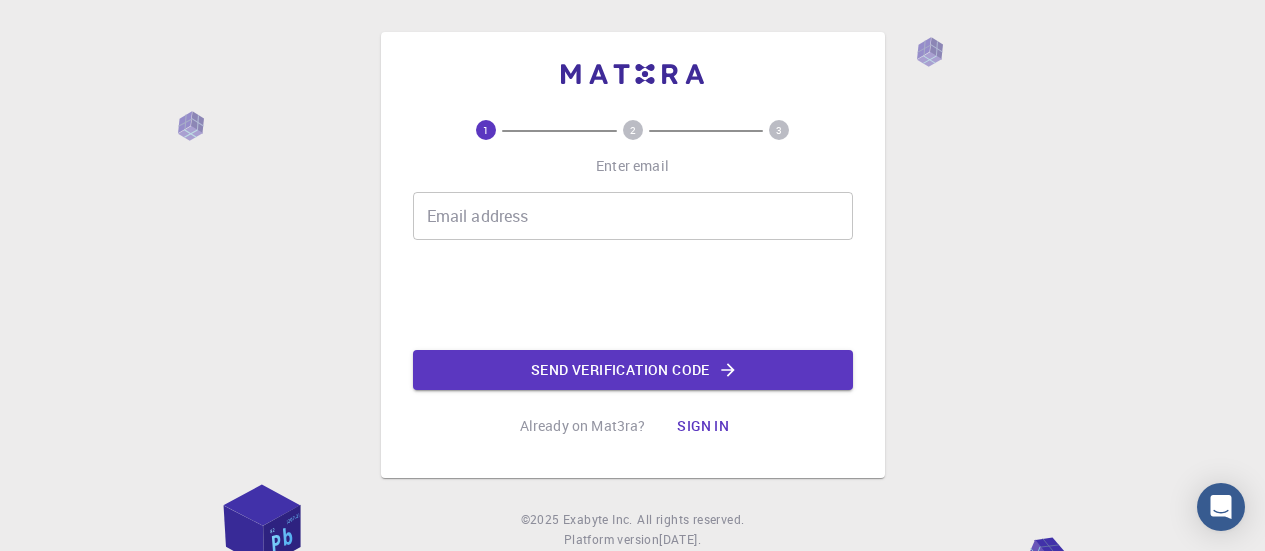 scroll, scrollTop: 0, scrollLeft: 0, axis: both 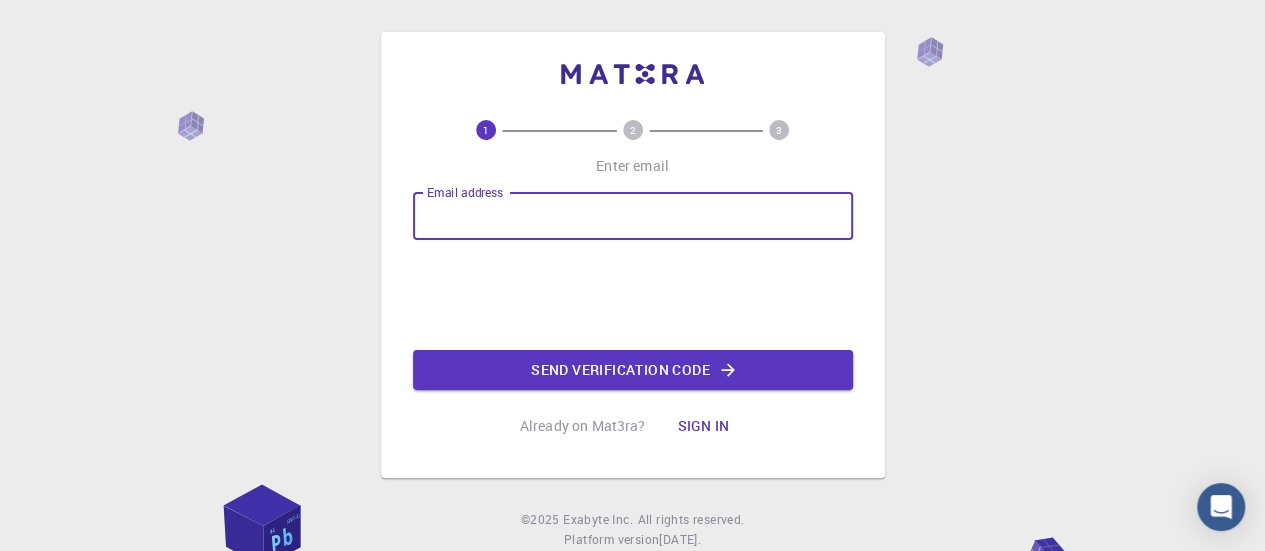 click on "Email address" at bounding box center (633, 216) 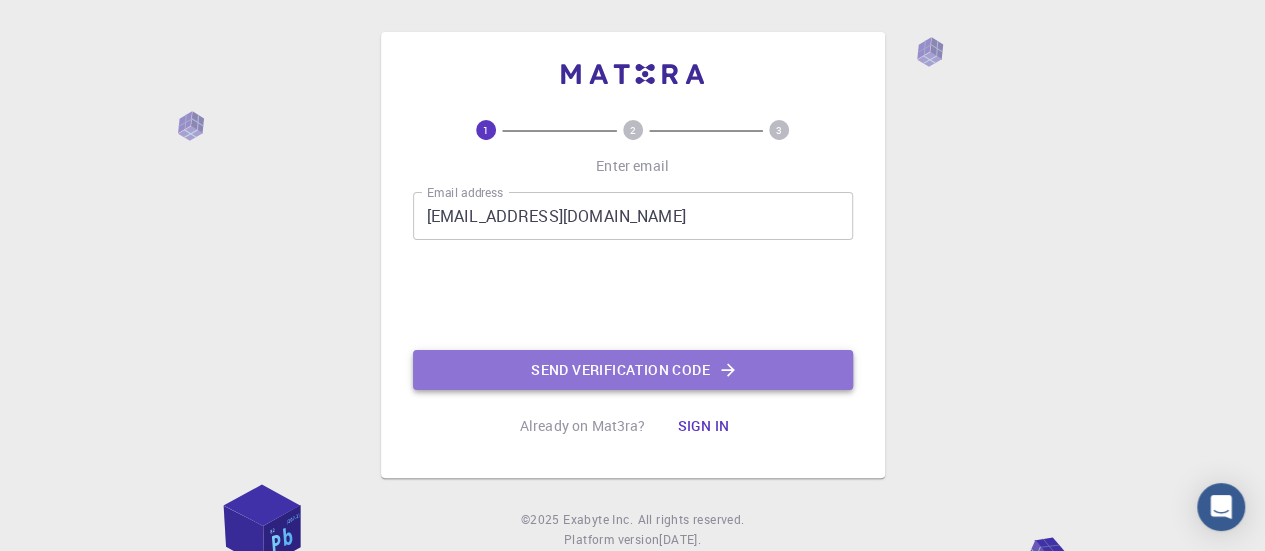 click on "Send verification code" 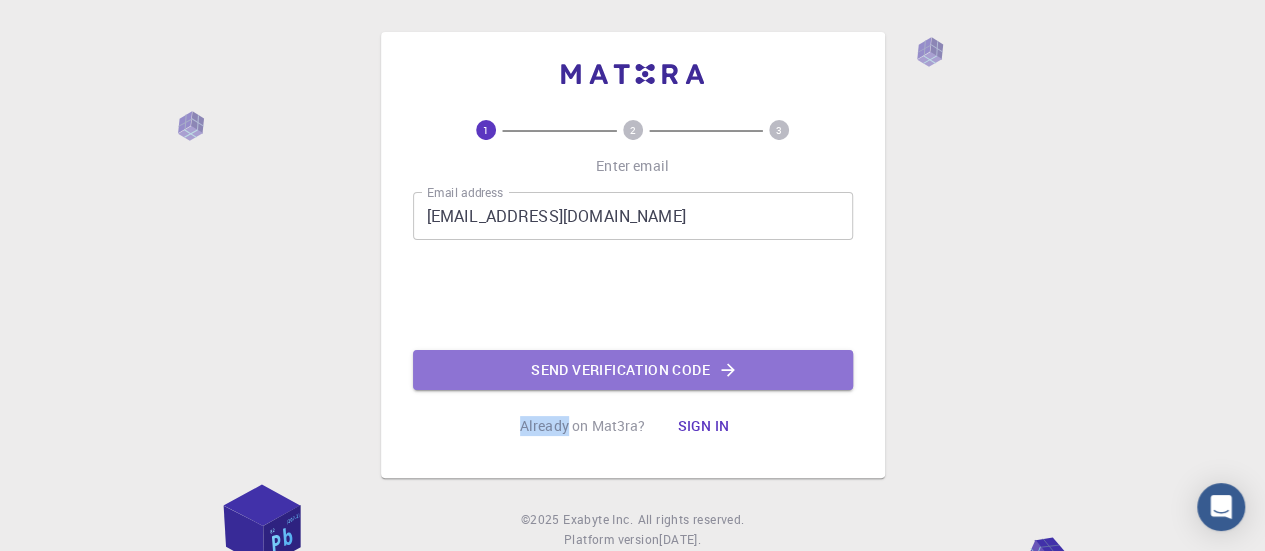 click on "Email address [EMAIL_ADDRESS][DOMAIN_NAME] Email address Send verification code" at bounding box center (633, 291) 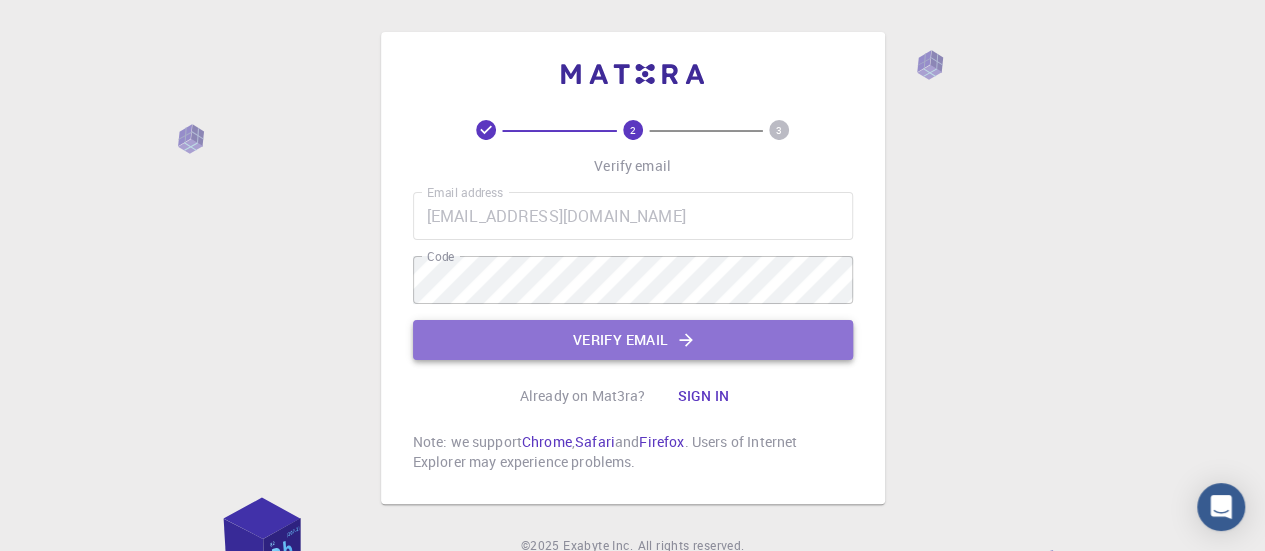 click on "Verify email" 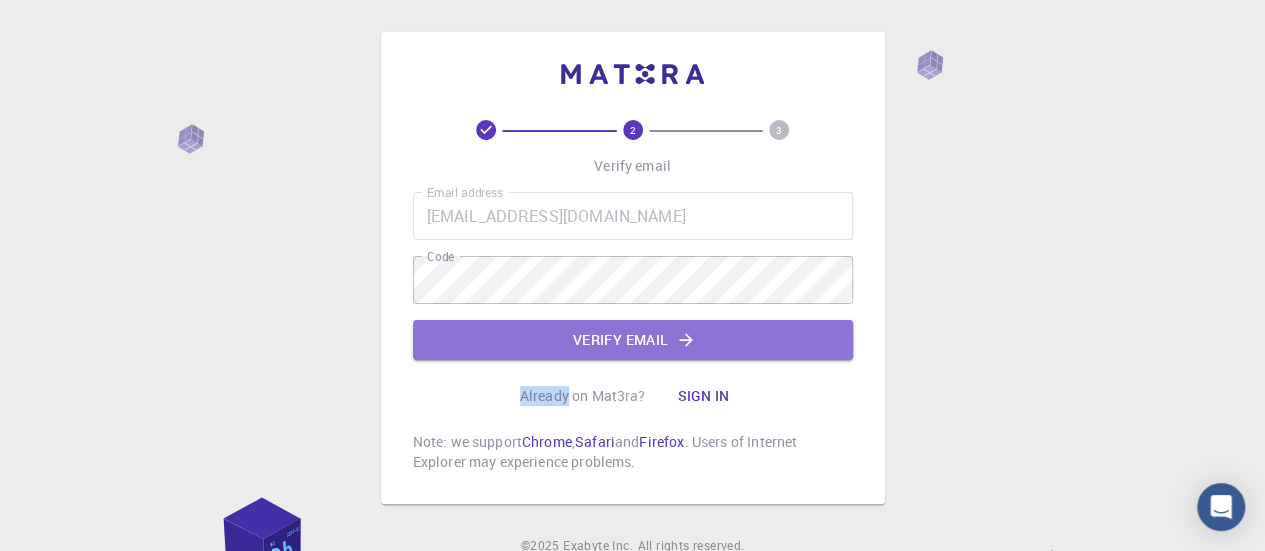 click on "Email address [EMAIL_ADDRESS][DOMAIN_NAME] Email address Code Code Verify email" at bounding box center (633, 276) 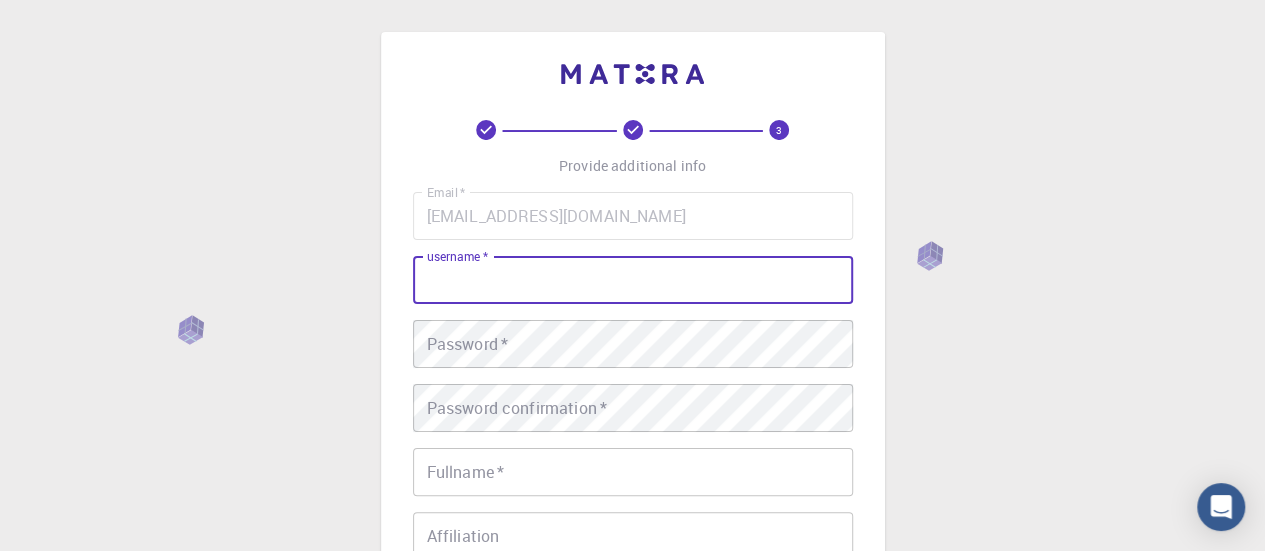 click on "username   *" at bounding box center [633, 280] 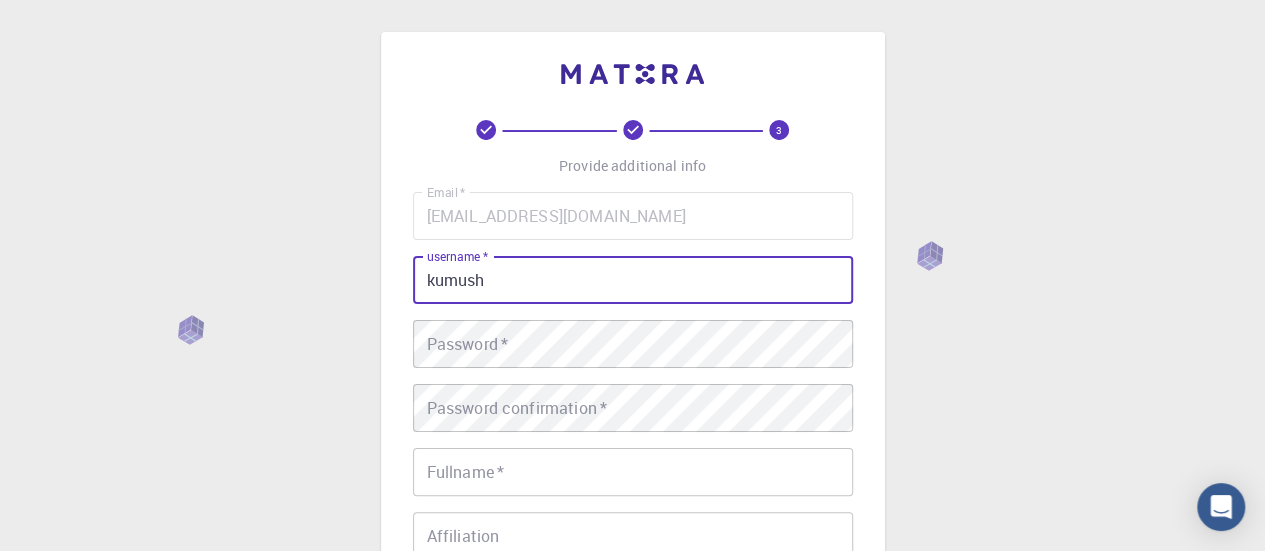 type on "kumush" 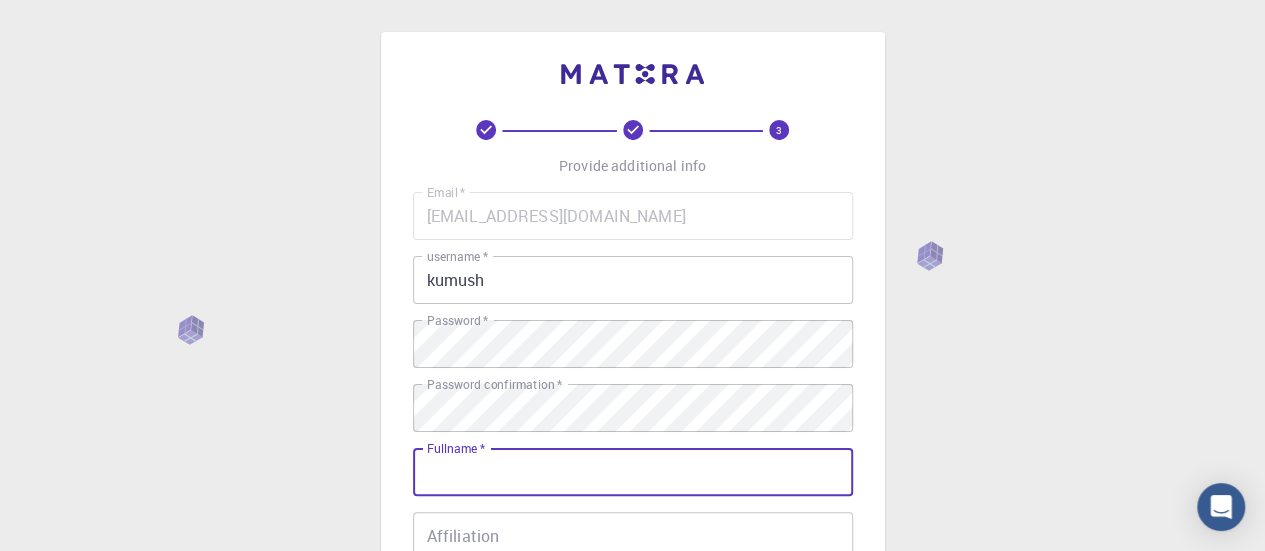 click on "Fullname   *" at bounding box center (633, 472) 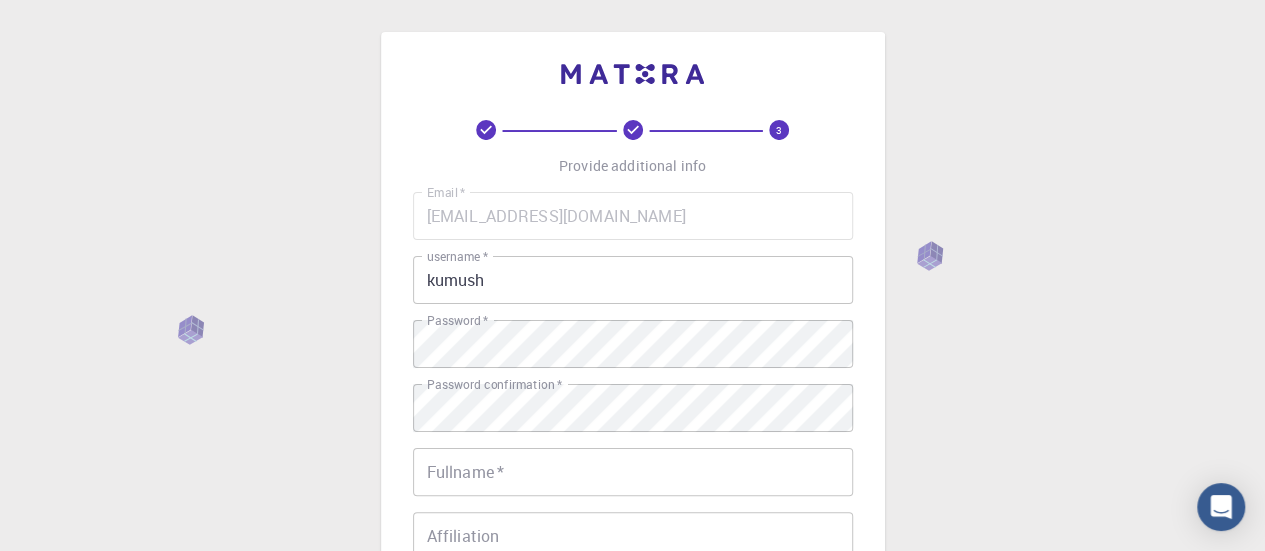click on "Email   * [EMAIL_ADDRESS][DOMAIN_NAME] Email   * username   * kumush username   * Password   * Password   * Password confirmation   * Password confirmation   * Fullname   * Fullname   * Affiliation Affiliation Phone Phone Description Description I accept the  Terms of Service / Privacy Policy  *" at bounding box center (633, 467) 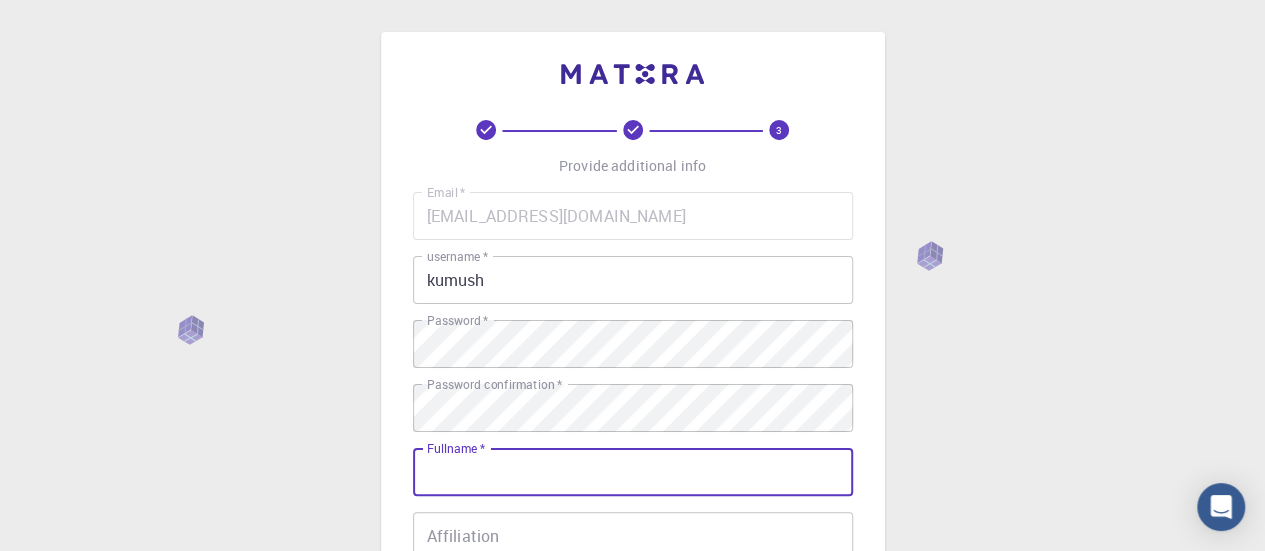 click on "Fullname   *" at bounding box center [633, 472] 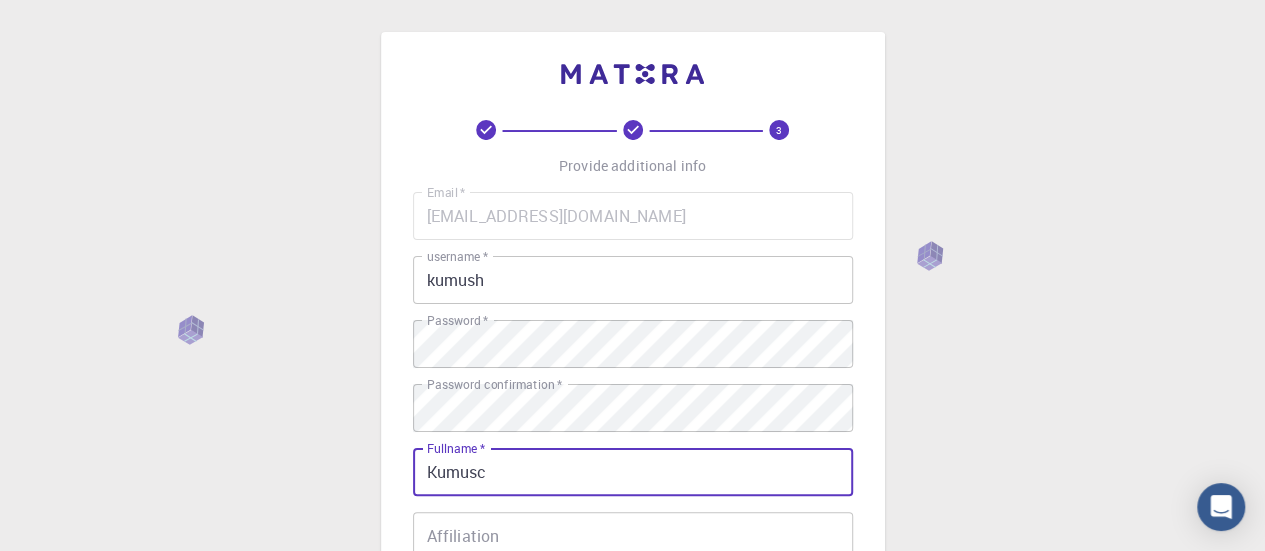 type on "Kumusc" 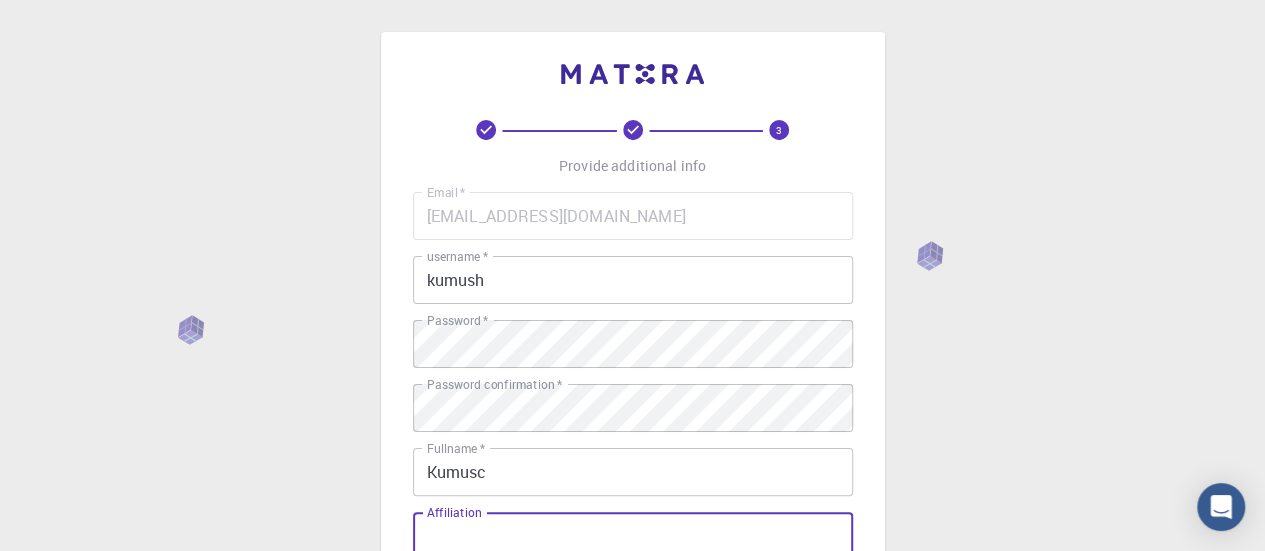 click on "Affiliation" at bounding box center [633, 536] 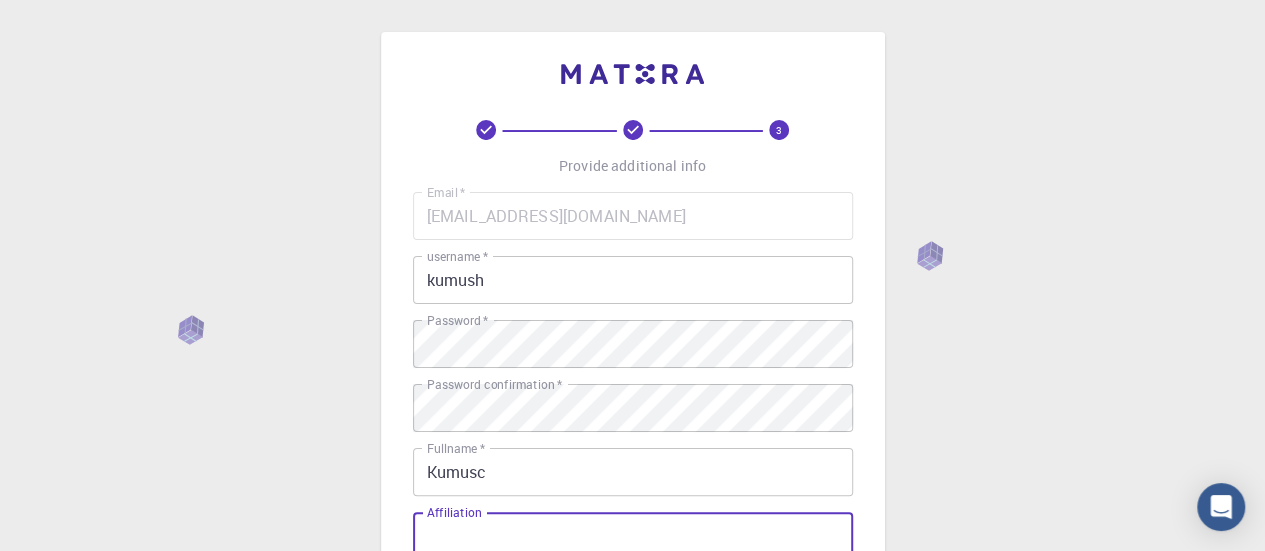 scroll, scrollTop: 468, scrollLeft: 0, axis: vertical 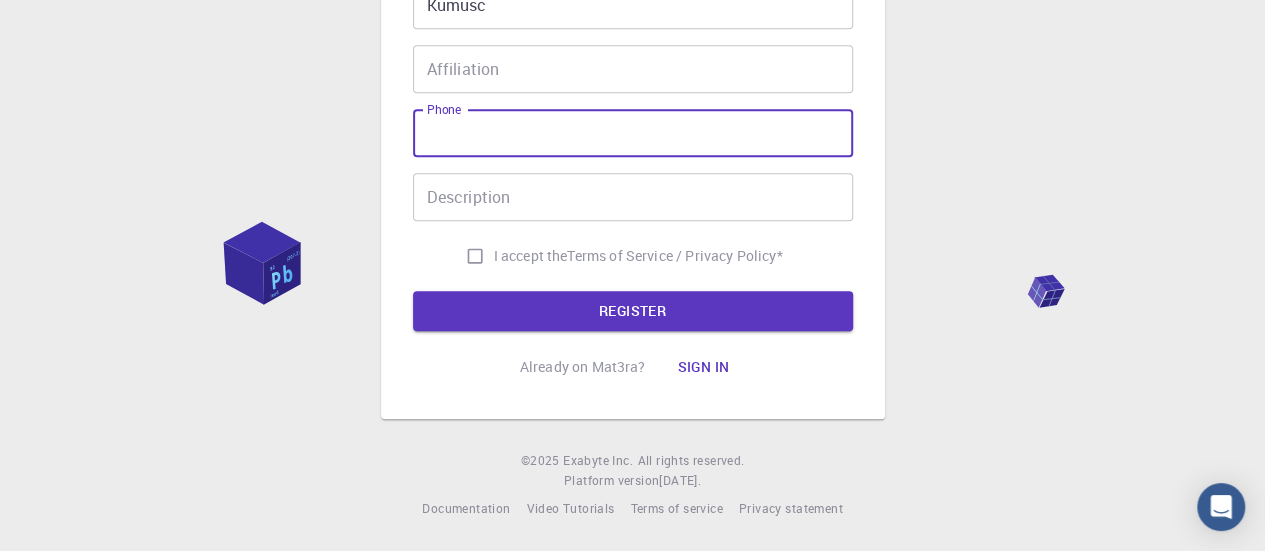 click on "Phone" at bounding box center [633, 133] 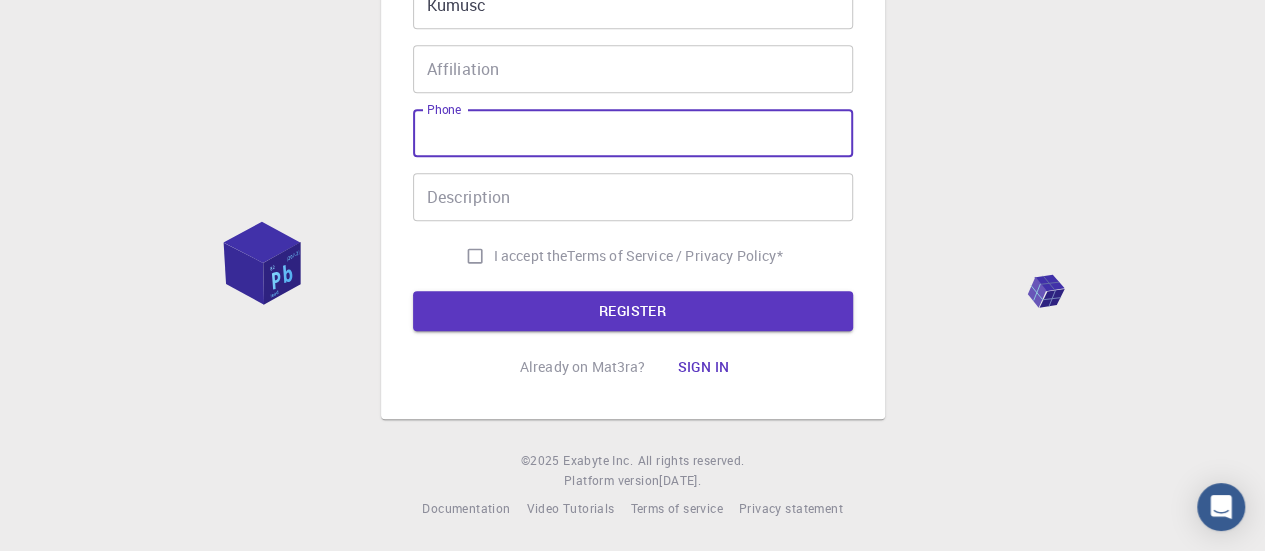 type on "3386119760" 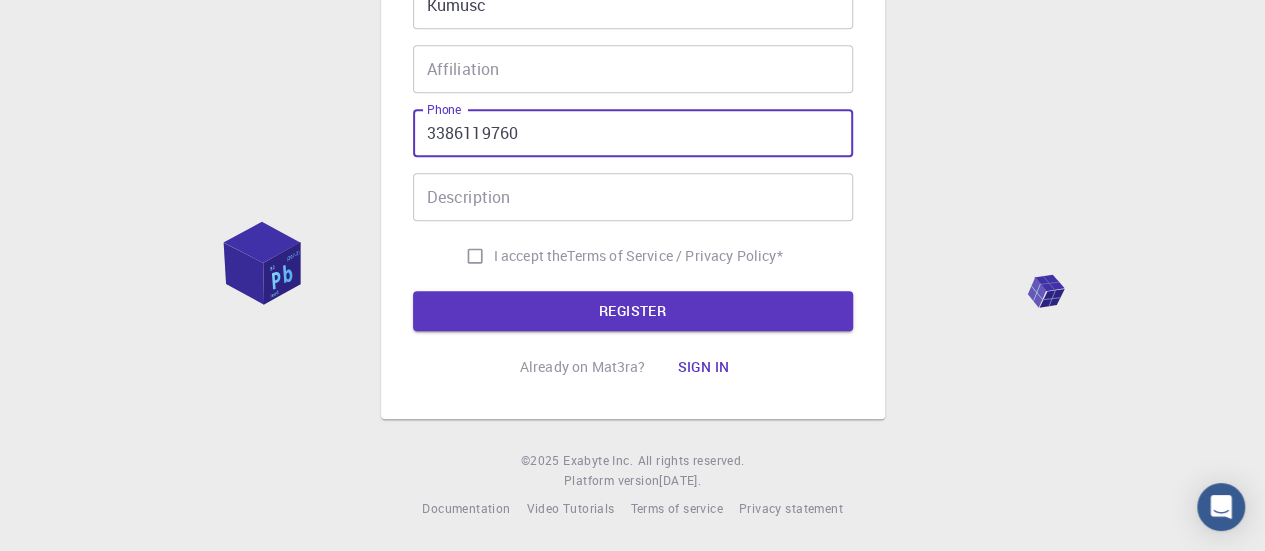 click on "I accept the  Terms of Service / Privacy Policy  *" at bounding box center [475, 256] 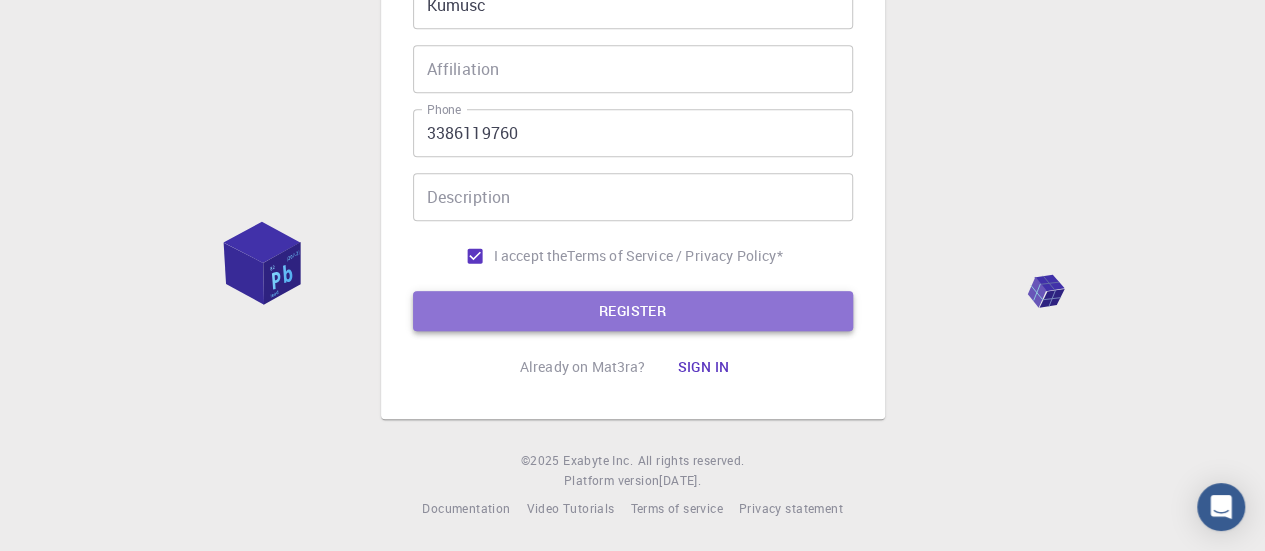 click on "REGISTER" at bounding box center [633, 311] 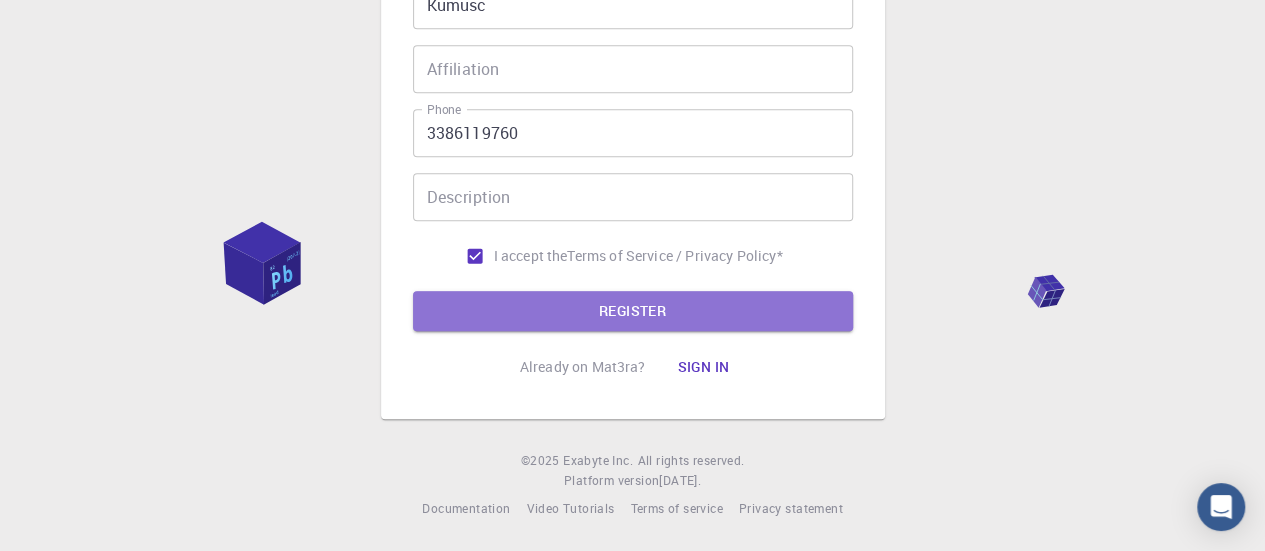 scroll, scrollTop: 561, scrollLeft: 0, axis: vertical 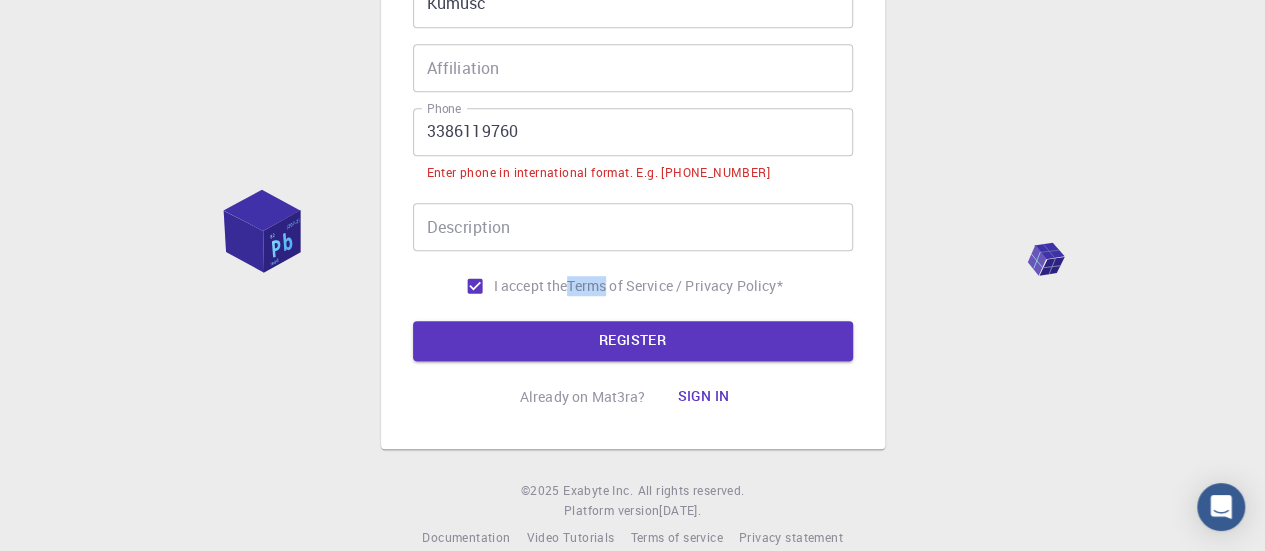 click on "I accept the  Terms of Service / Privacy Policy  *" at bounding box center [619, 286] 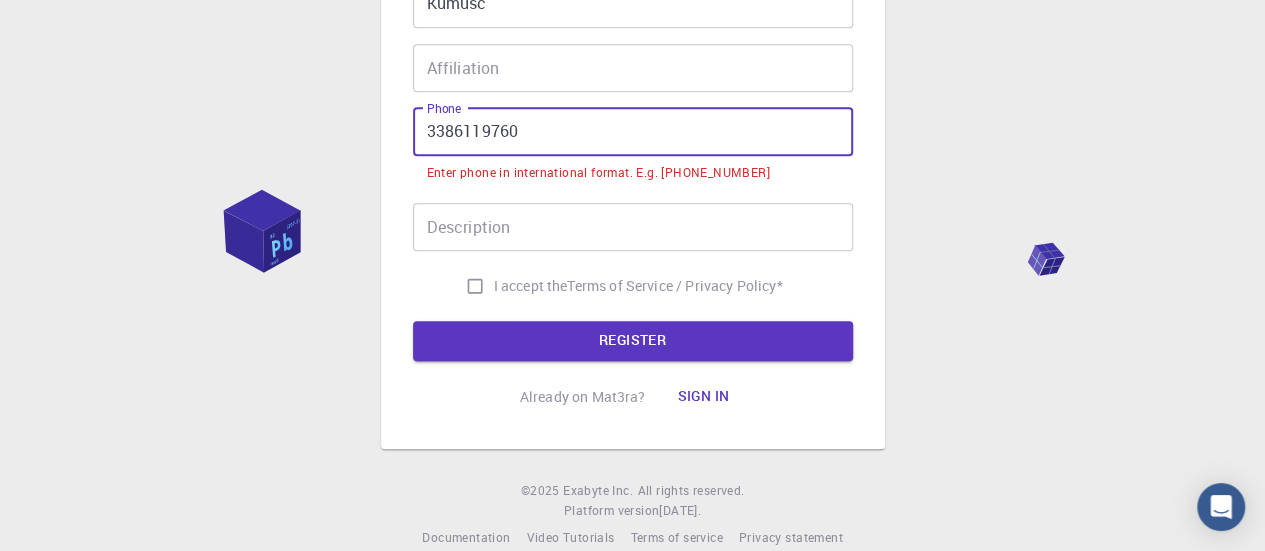click on "3386119760" at bounding box center [633, 132] 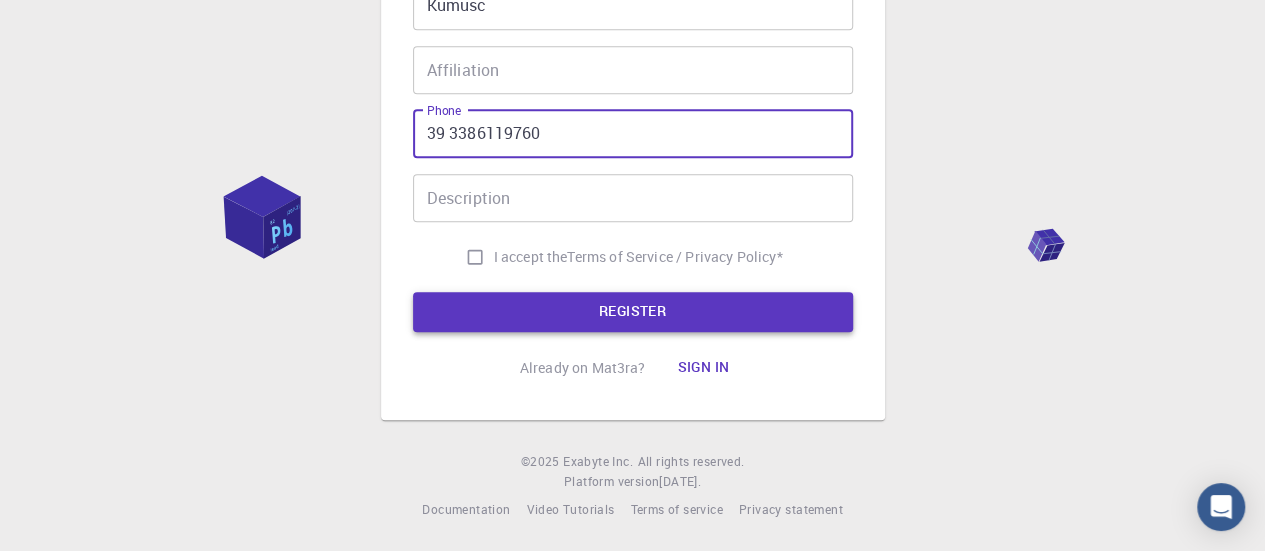 click on "REGISTER" at bounding box center (633, 312) 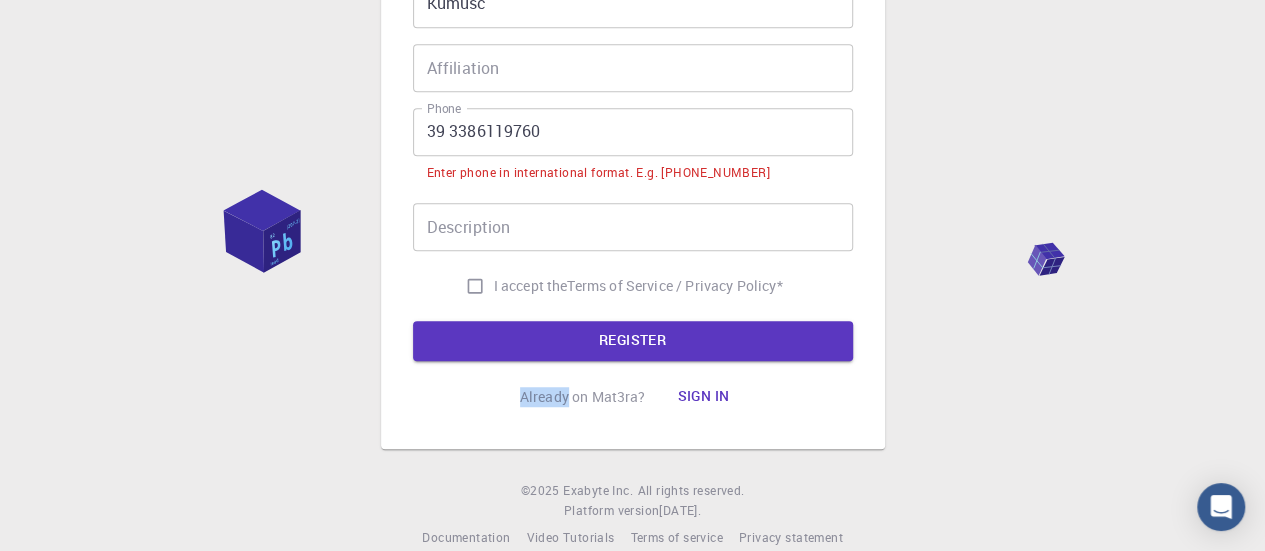 click on "Email   * [EMAIL_ADDRESS][DOMAIN_NAME] Email   * username   * kumush username   * Password   * Password   * must match format "custom-password" Password must contain at least one uppercase letter Password confirmation   * Password confirmation   * must match format "custom-password" Fullname   * Kumusc Fullname   * Affiliation Affiliation Phone [PHONE_NUMBER] Phone Enter phone in international format. E.g. [PHONE_NUMBER] Description Description I accept the  Terms of Service / Privacy Policy  * REGISTER" at bounding box center [633, -4] 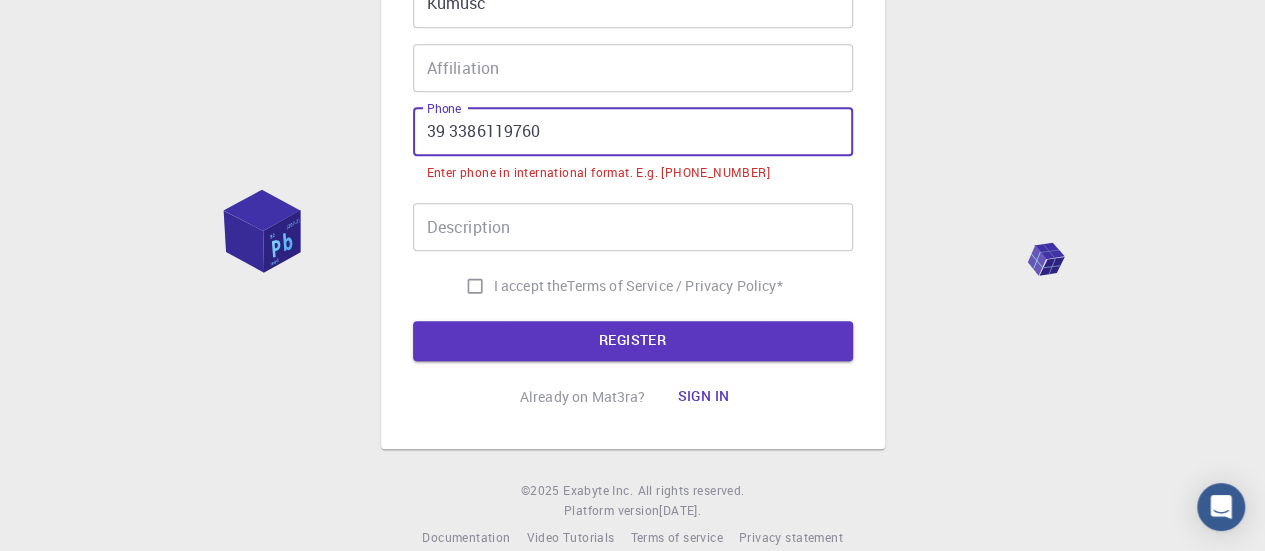 click on "39 3386119760" at bounding box center (633, 132) 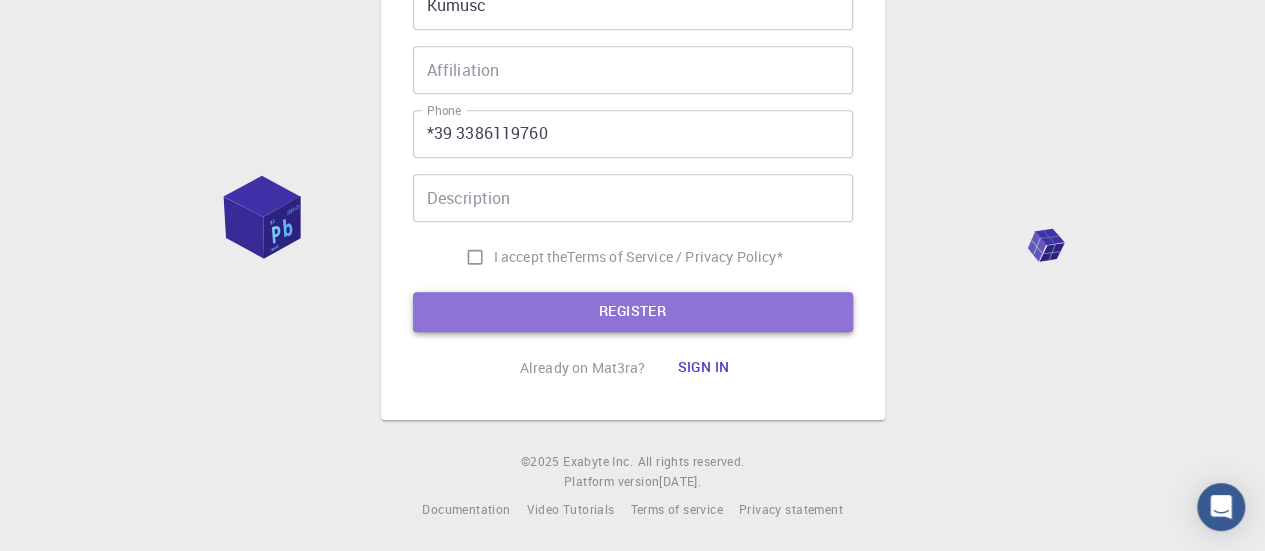 click on "REGISTER" at bounding box center [633, 312] 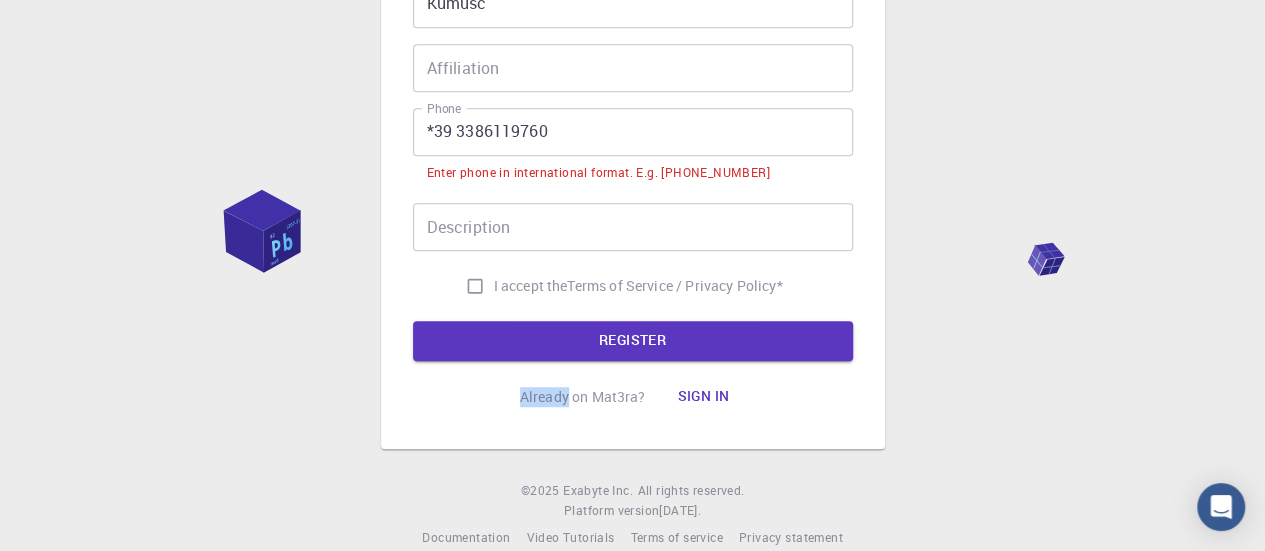 click on "Email   * [EMAIL_ADDRESS][DOMAIN_NAME] Email   * username   * kumush username   * Password   * Password   * must match format "custom-password" Password must contain at least one uppercase letter Password confirmation   * Password confirmation   * must match format "custom-password" Fullname   * Kumusc Fullname   * Affiliation Affiliation Phone *[PHONE_NUMBER] Phone Enter phone in international format. E.g. [PHONE_NUMBER] Description Description I accept the  Terms of Service / Privacy Policy  * REGISTER" at bounding box center [633, -4] 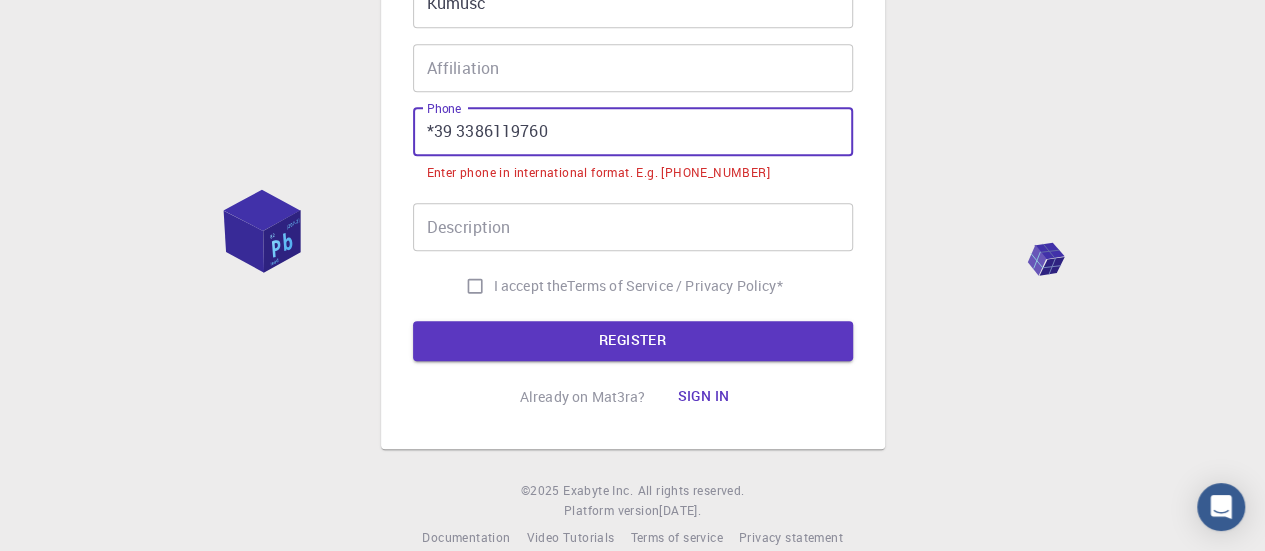 click on "*39 3386119760" at bounding box center [633, 132] 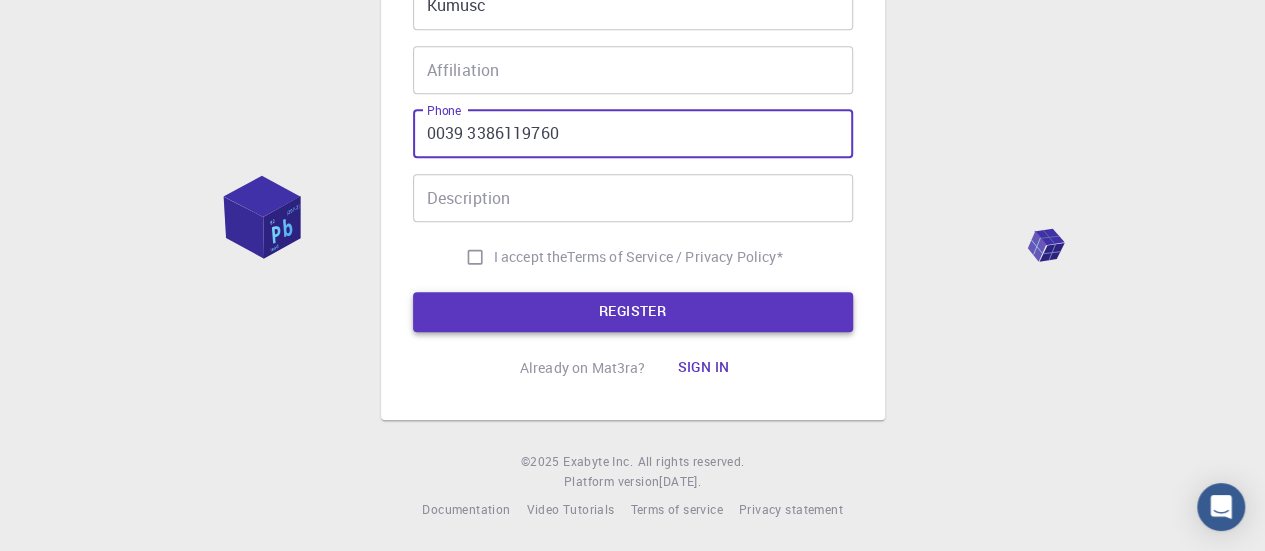 click on "REGISTER" at bounding box center (633, 312) 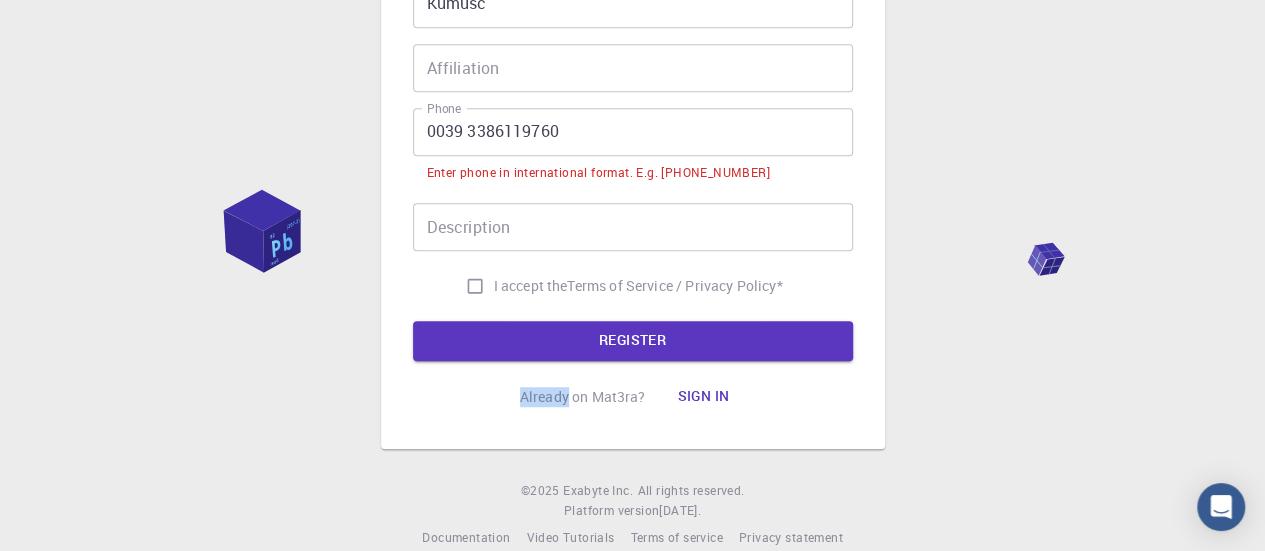 click on "Email   * [EMAIL_ADDRESS][DOMAIN_NAME] Email   * username   * kumush username   * Password   * Password   * must match format "custom-password" Password must contain at least one uppercase letter Password confirmation   * Password confirmation   * must match format "custom-password" Fullname   * Kumusc Fullname   * Affiliation Affiliation Phone [PHONE_NUMBER] Phone Enter phone in international format. E.g. [PHONE_NUMBER] Description Description I accept the  Terms of Service / Privacy Policy  * REGISTER" at bounding box center (633, -4) 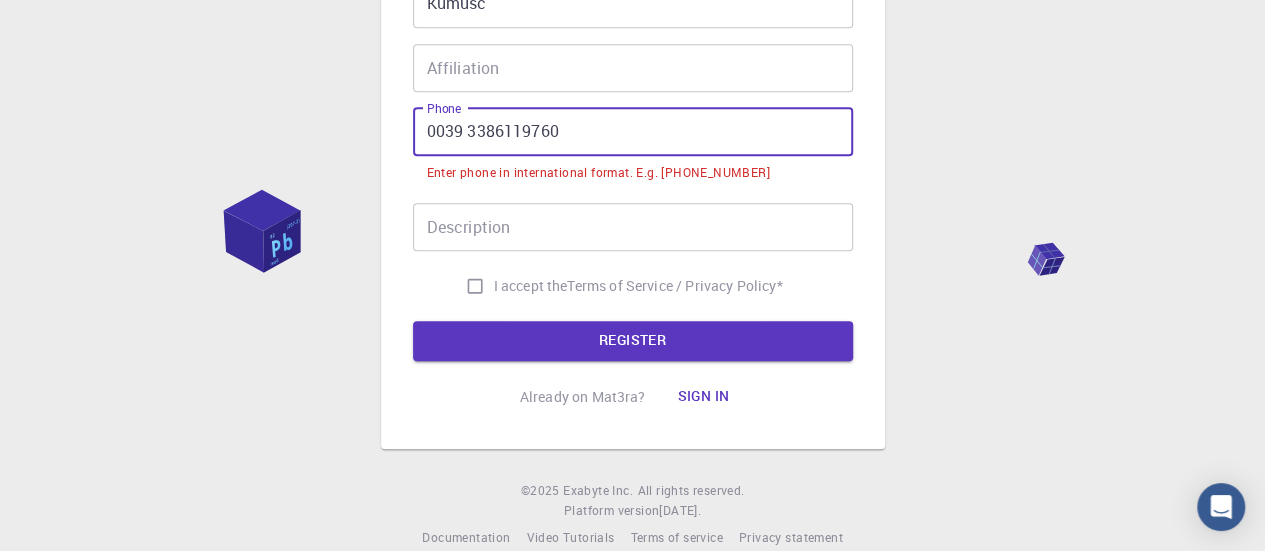 click on "0039 3386119760" at bounding box center (633, 132) 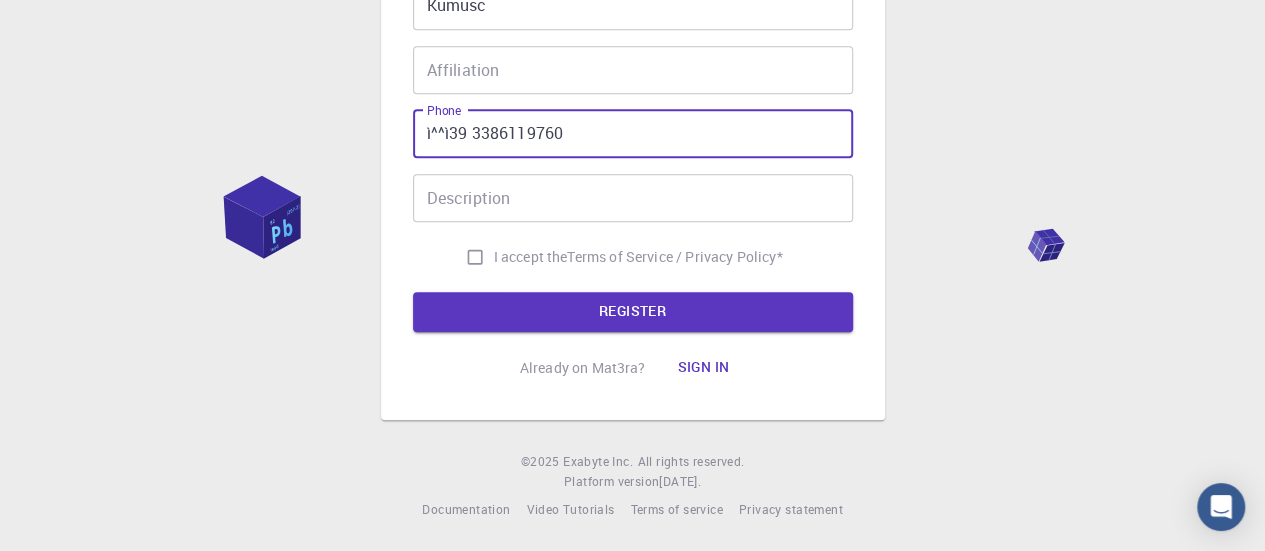 click on "ì^^ì39 3386119760" at bounding box center (633, 134) 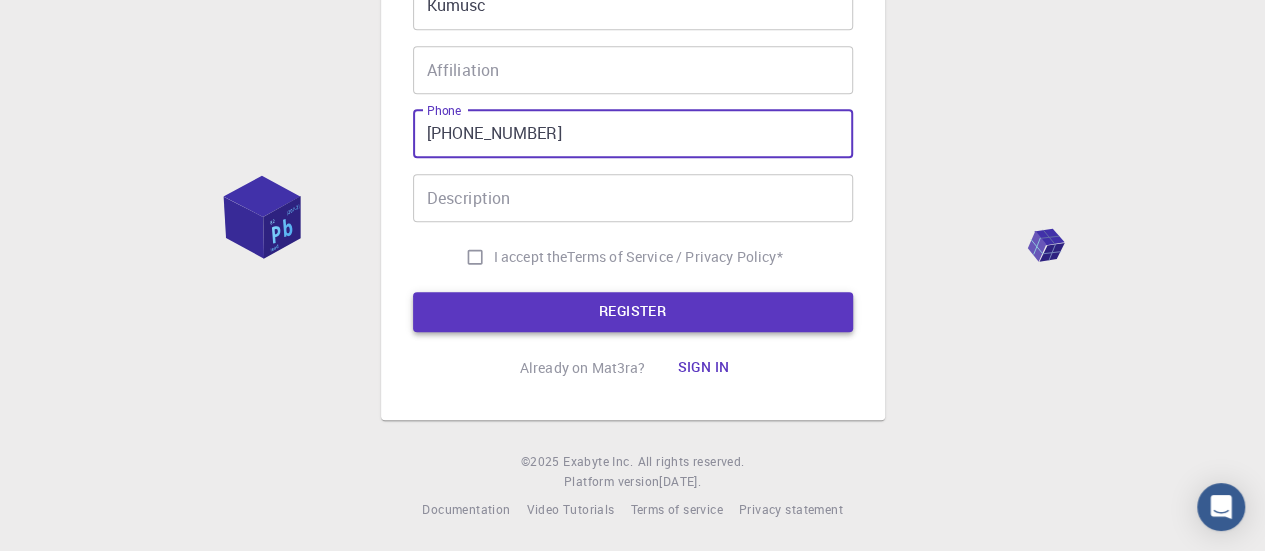 click on "REGISTER" at bounding box center [633, 312] 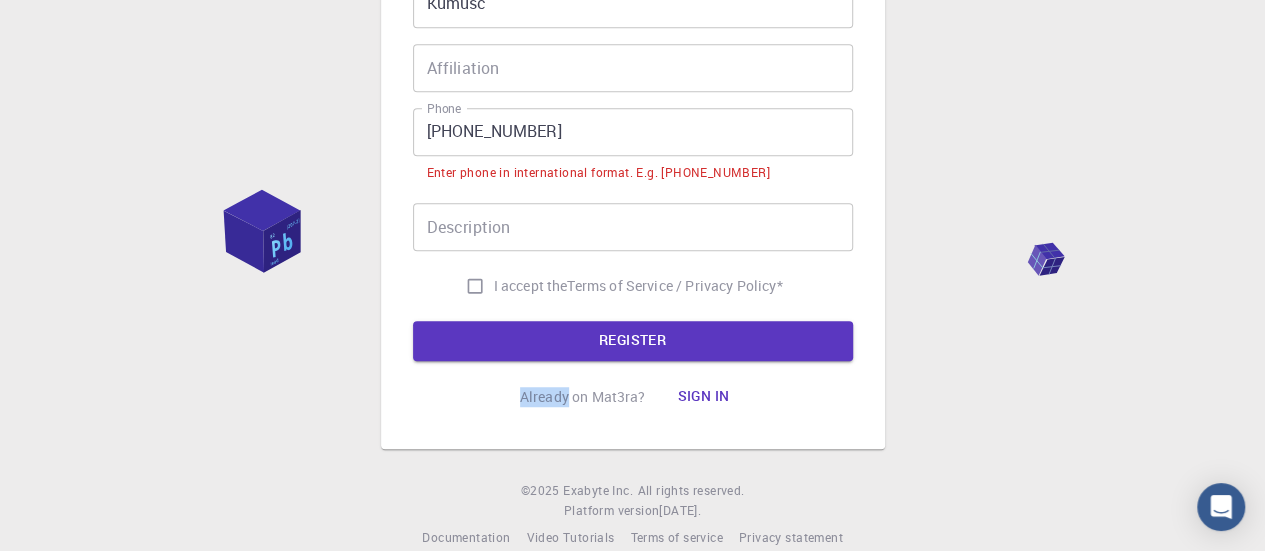 click on "Email   * [EMAIL_ADDRESS][DOMAIN_NAME] Email   * username   * kumush username   * Password   * Password   * must match format "custom-password" Password must contain at least one uppercase letter Password confirmation   * Password confirmation   * must match format "custom-password" Fullname   * Kumusc Fullname   * Affiliation Affiliation Phone [PHONE_NUMBER] Phone Enter phone in international format. E.g. [PHONE_NUMBER] Description Description I accept the  Terms of Service / Privacy Policy  * REGISTER" at bounding box center (633, -4) 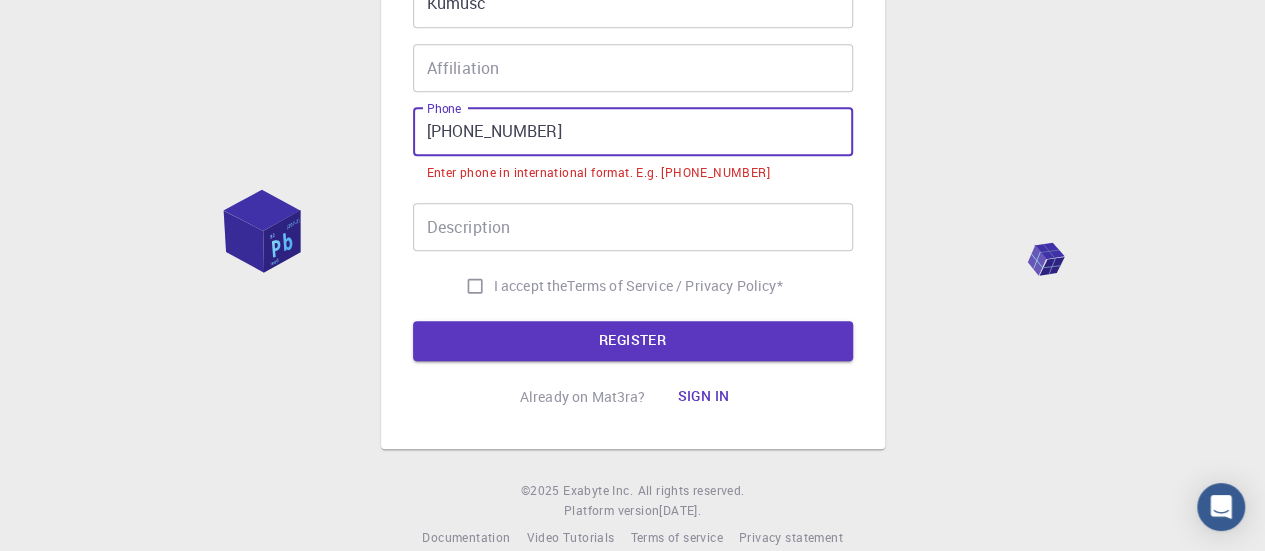 click on "[PHONE_NUMBER]" at bounding box center [633, 132] 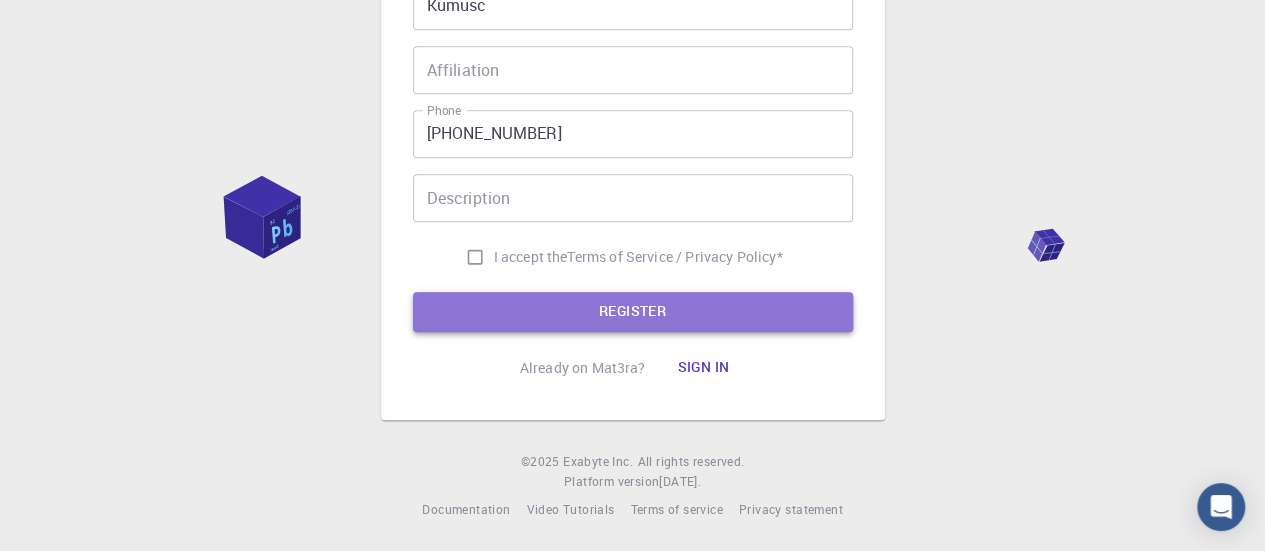 click on "REGISTER" at bounding box center (633, 312) 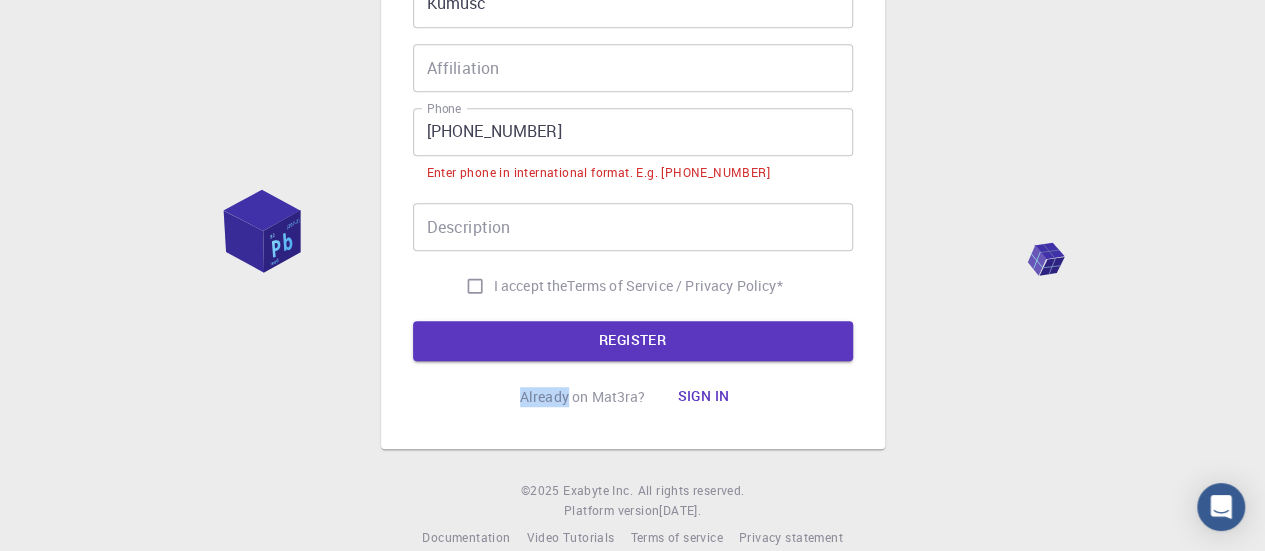 click on "Email   * [EMAIL_ADDRESS][DOMAIN_NAME] Email   * username   * kumush username   * Password   * Password   * must match format "custom-password" Password must contain at least one uppercase letter Password confirmation   * Password confirmation   * must match format "custom-password" Fullname   * Kumusc Fullname   * Affiliation Affiliation Phone [PHONE_NUMBER] Phone Enter phone in international format. E.g. [PHONE_NUMBER] Description Description I accept the  Terms of Service / Privacy Policy  * REGISTER" at bounding box center (633, -4) 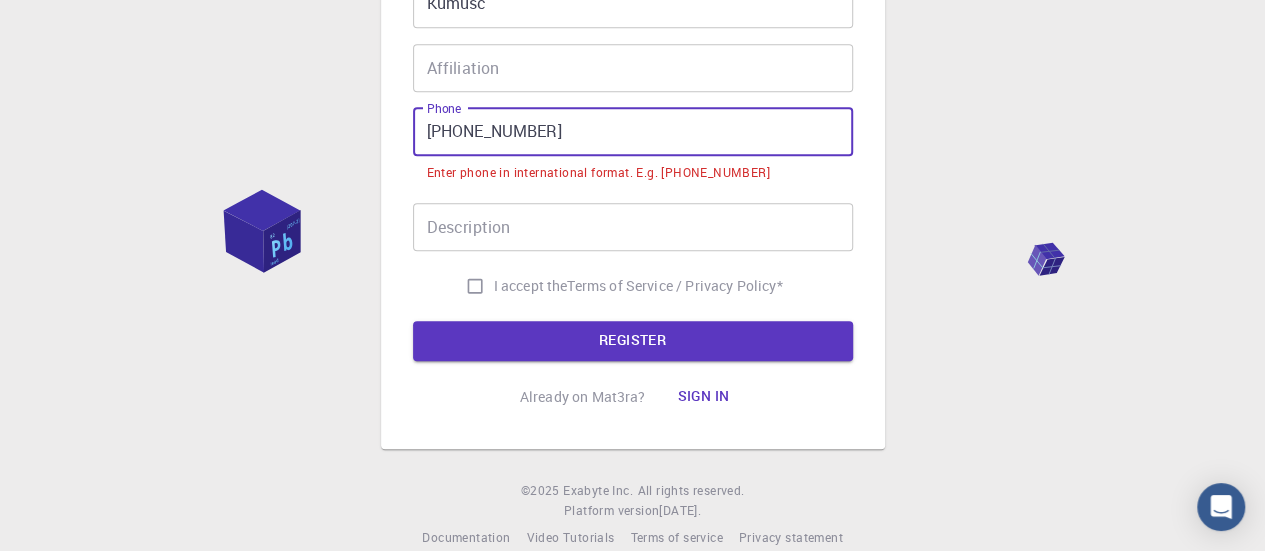 click on "[PHONE_NUMBER]" at bounding box center [633, 132] 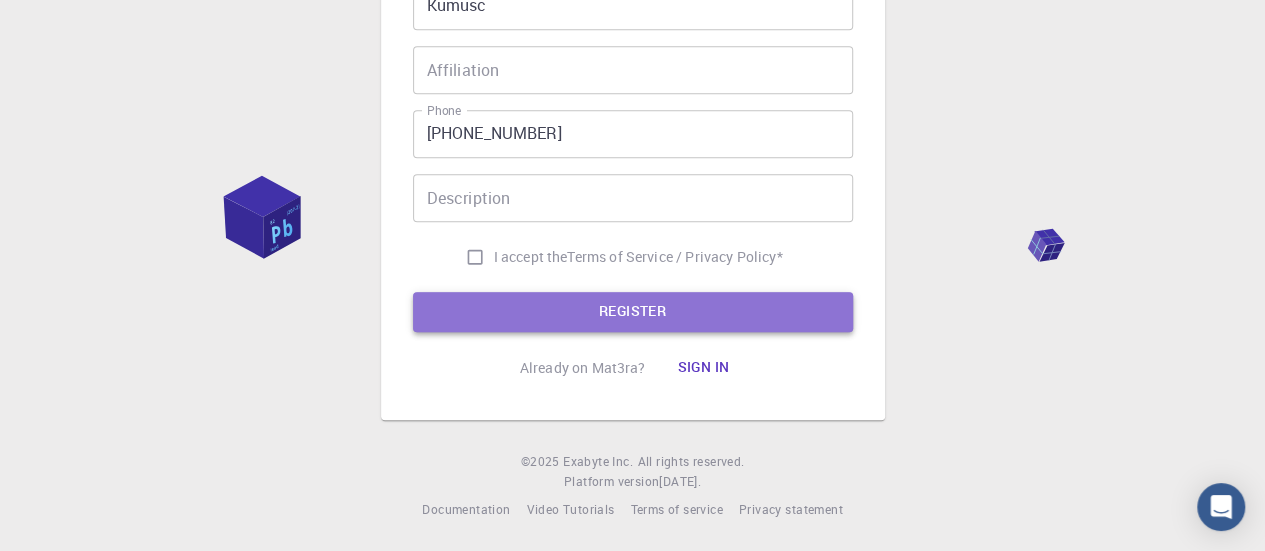 click on "REGISTER" at bounding box center (633, 312) 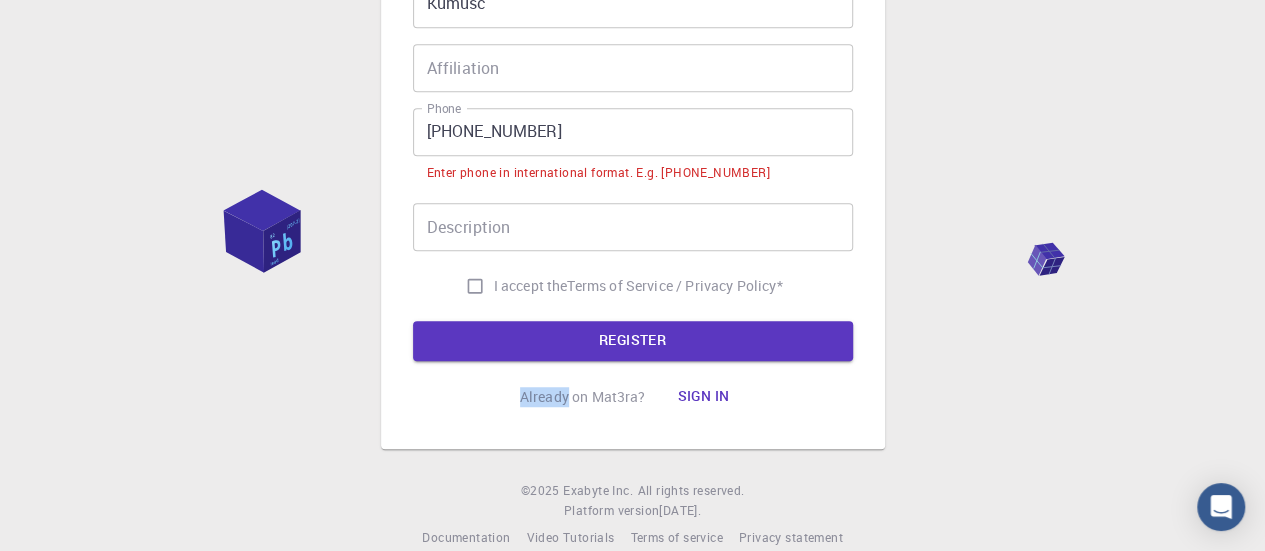 click on "Email   * [EMAIL_ADDRESS][DOMAIN_NAME] Email   * username   * kumush username   * Password   * Password   * must match format "custom-password" Password must contain at least one uppercase letter Password confirmation   * Password confirmation   * must match format "custom-password" Fullname   * Kumusc Fullname   * Affiliation Affiliation Phone [PHONE_NUMBER] Phone Enter phone in international format. E.g. [PHONE_NUMBER] Description Description I accept the  Terms of Service / Privacy Policy  * REGISTER" at bounding box center [633, -4] 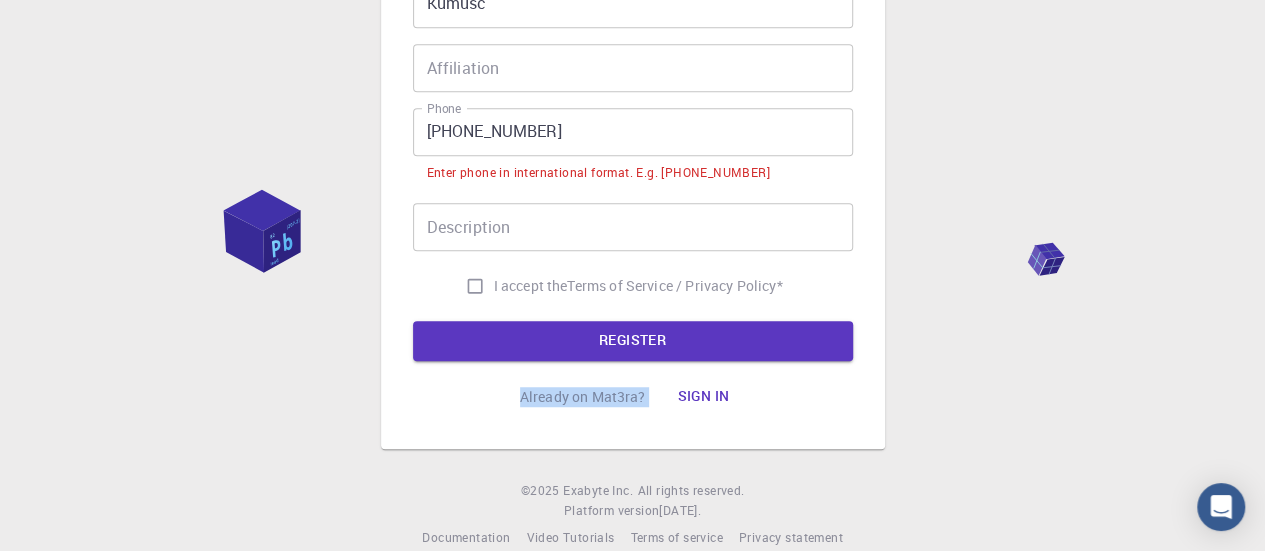 click on "Email   * [EMAIL_ADDRESS][DOMAIN_NAME] Email   * username   * kumush username   * Password   * Password   * must match format "custom-password" Password must contain at least one uppercase letter Password confirmation   * Password confirmation   * must match format "custom-password" Fullname   * Kumusc Fullname   * Affiliation Affiliation Phone [PHONE_NUMBER] Phone Enter phone in international format. E.g. [PHONE_NUMBER] Description Description I accept the  Terms of Service / Privacy Policy  * REGISTER" at bounding box center [633, -4] 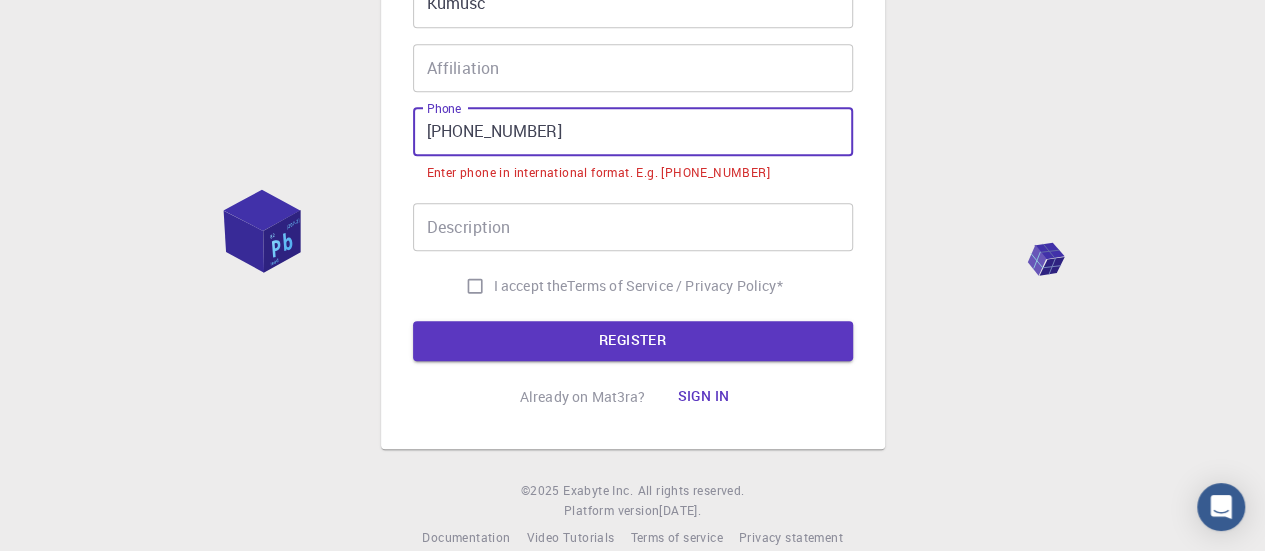 click on "[PHONE_NUMBER]" at bounding box center (633, 132) 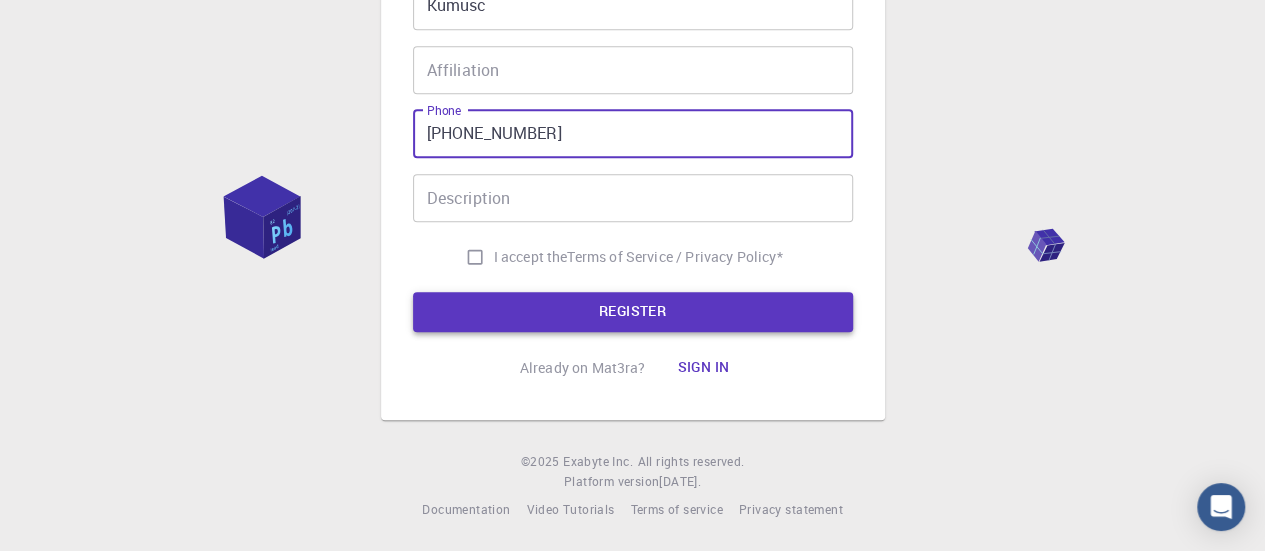 type on "[PHONE_NUMBER]" 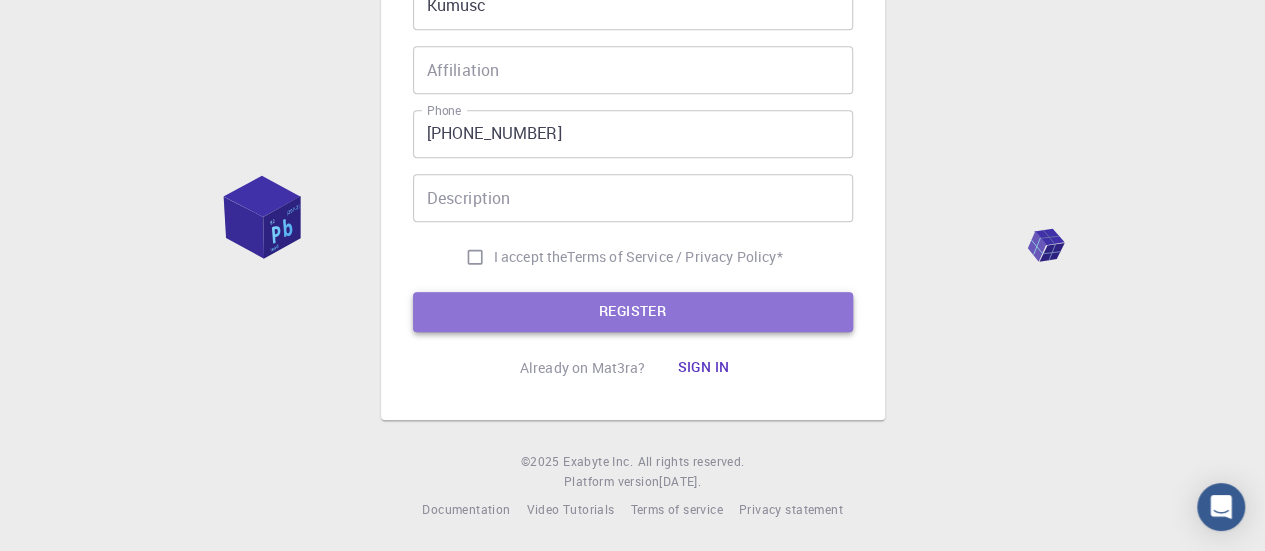 click on "REGISTER" at bounding box center [633, 312] 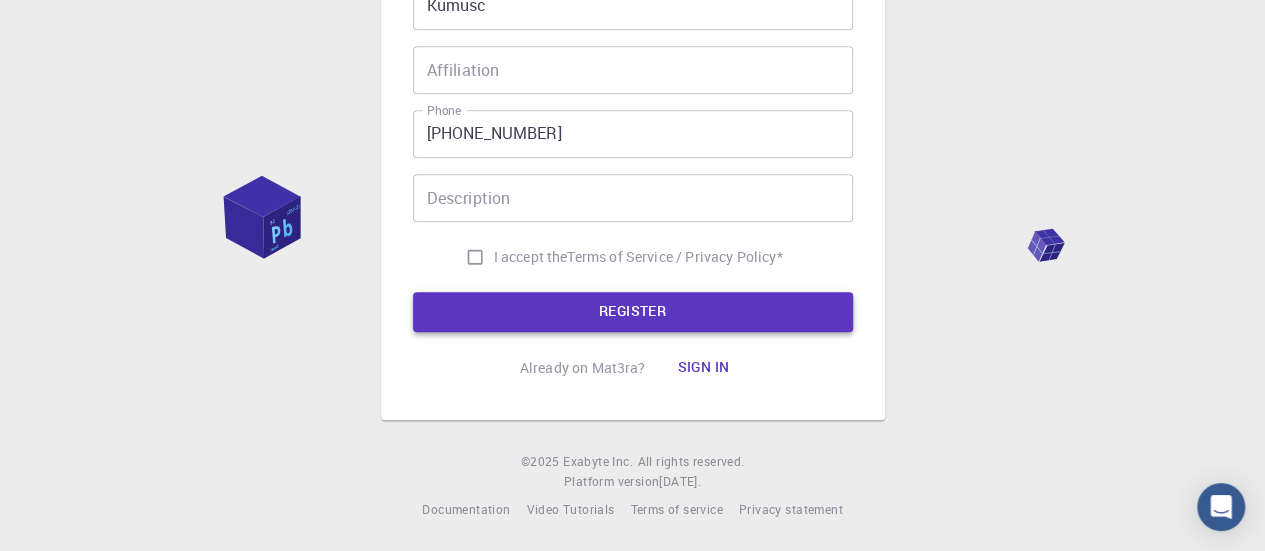 click on "REGISTER" at bounding box center [633, 312] 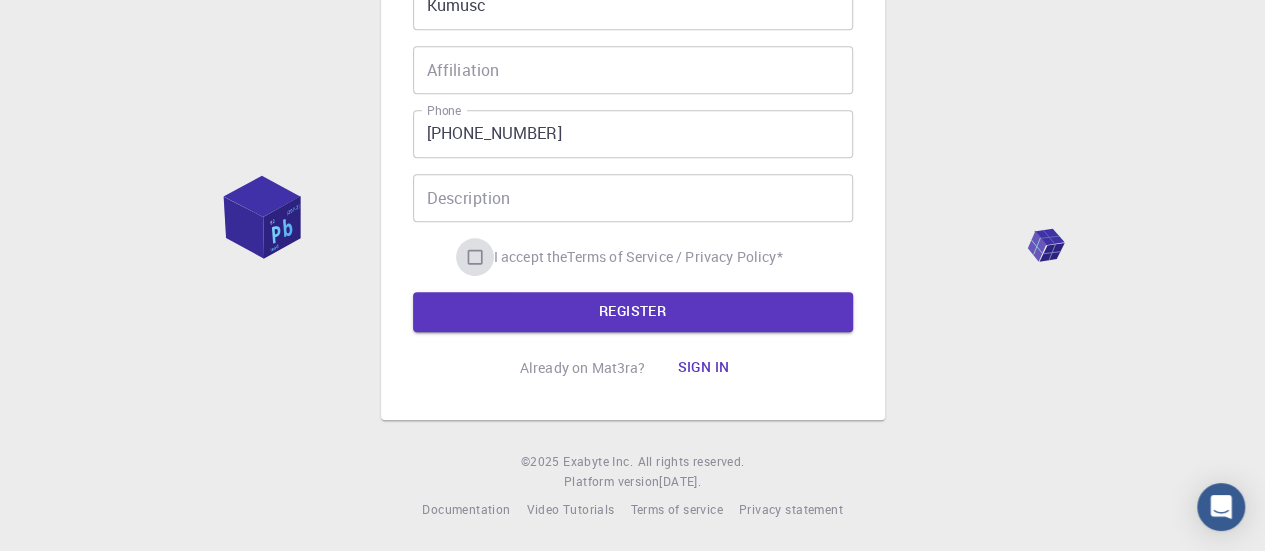 click on "I accept the  Terms of Service / Privacy Policy  *" at bounding box center (475, 257) 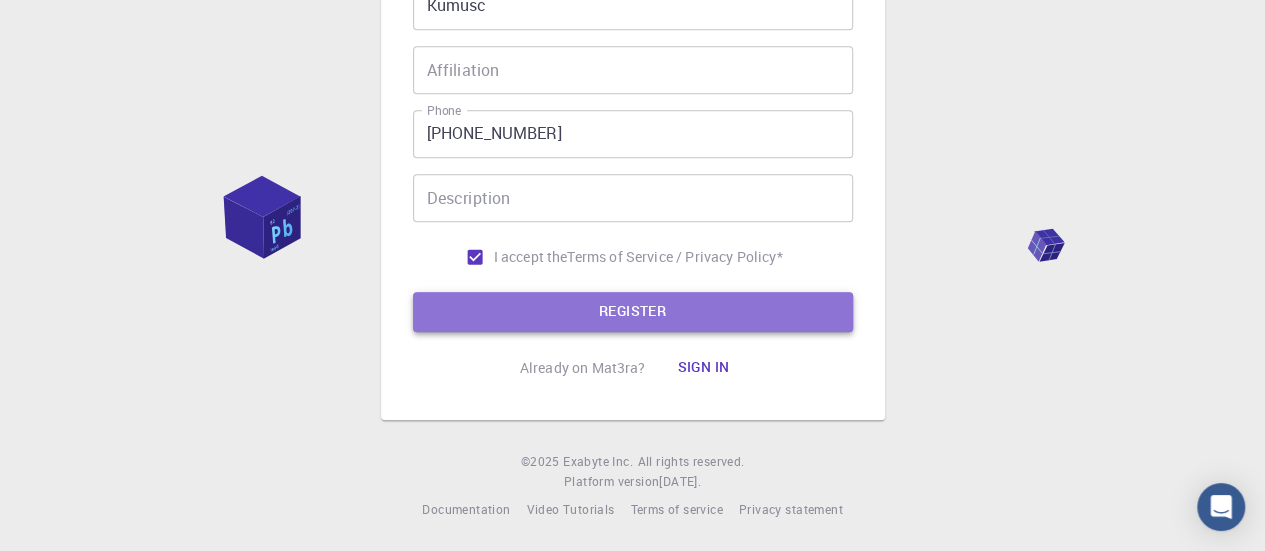 click on "REGISTER" at bounding box center [633, 312] 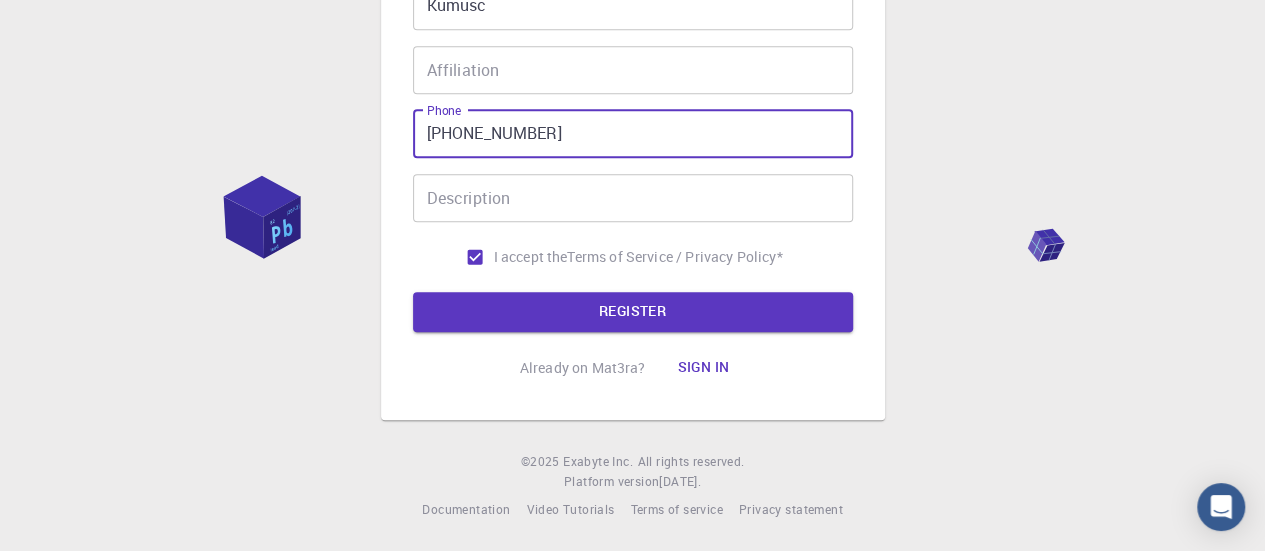 click on "[PHONE_NUMBER]" at bounding box center [633, 134] 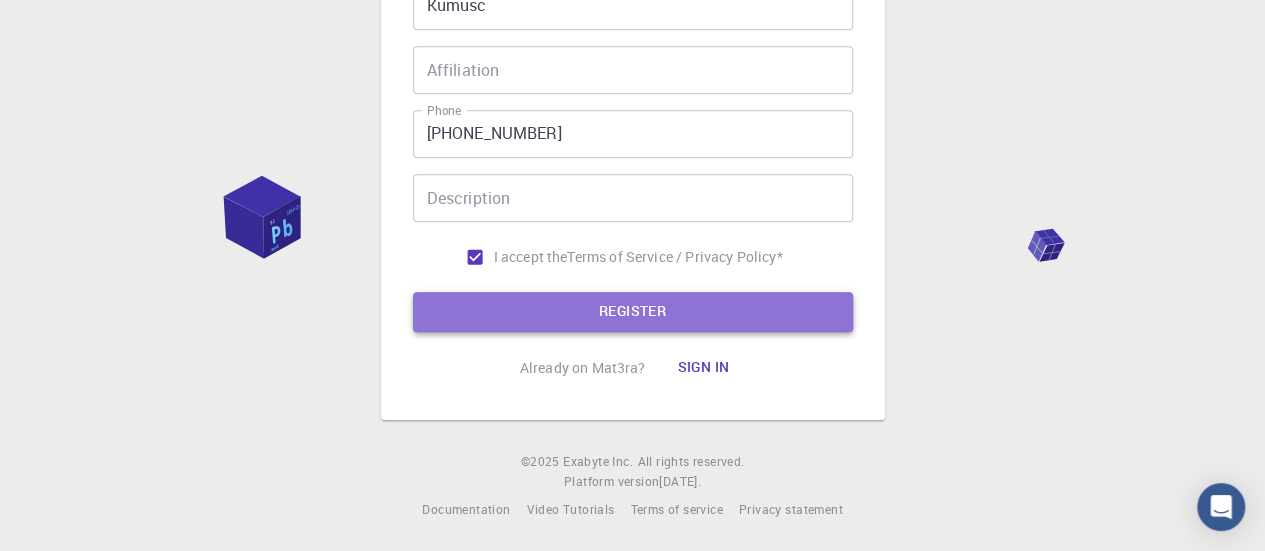 click on "REGISTER" at bounding box center [633, 312] 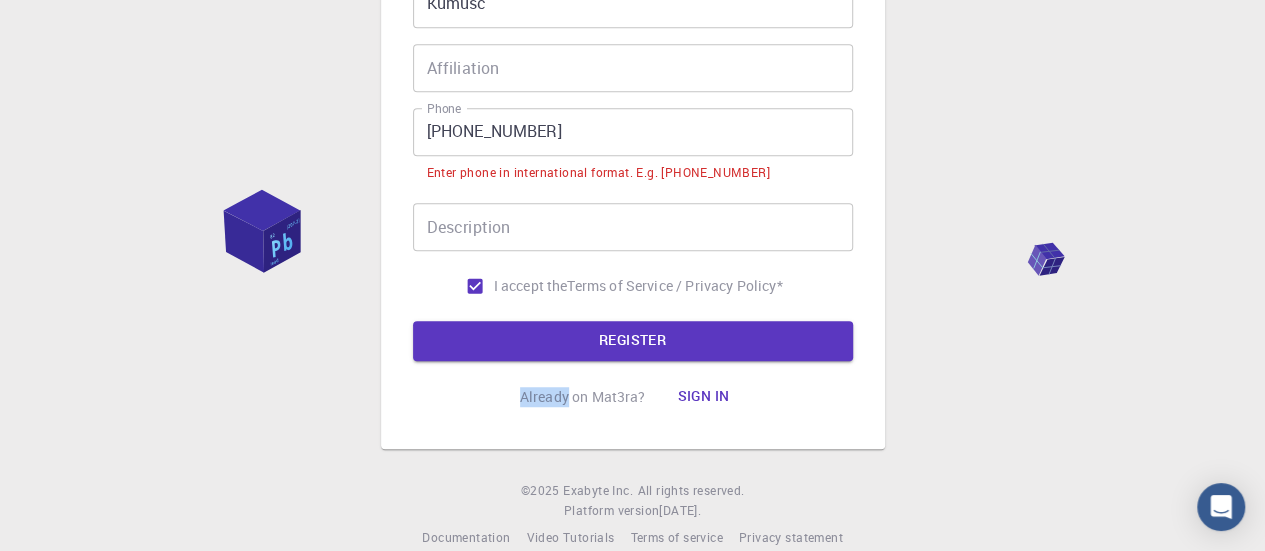 click on "Email   * [EMAIL_ADDRESS][DOMAIN_NAME] Email   * username   * kumush username   * Password   * Password   * must match format "custom-password" Password must contain at least one uppercase letter Password confirmation   * Password confirmation   * must match format "custom-password" Fullname   * Kumusc Fullname   * Affiliation Affiliation Phone [PHONE_NUMBER] Phone Enter phone in international format. E.g. [PHONE_NUMBER] Description Description I accept the  Terms of Service / Privacy Policy  * REGISTER" at bounding box center (633, -4) 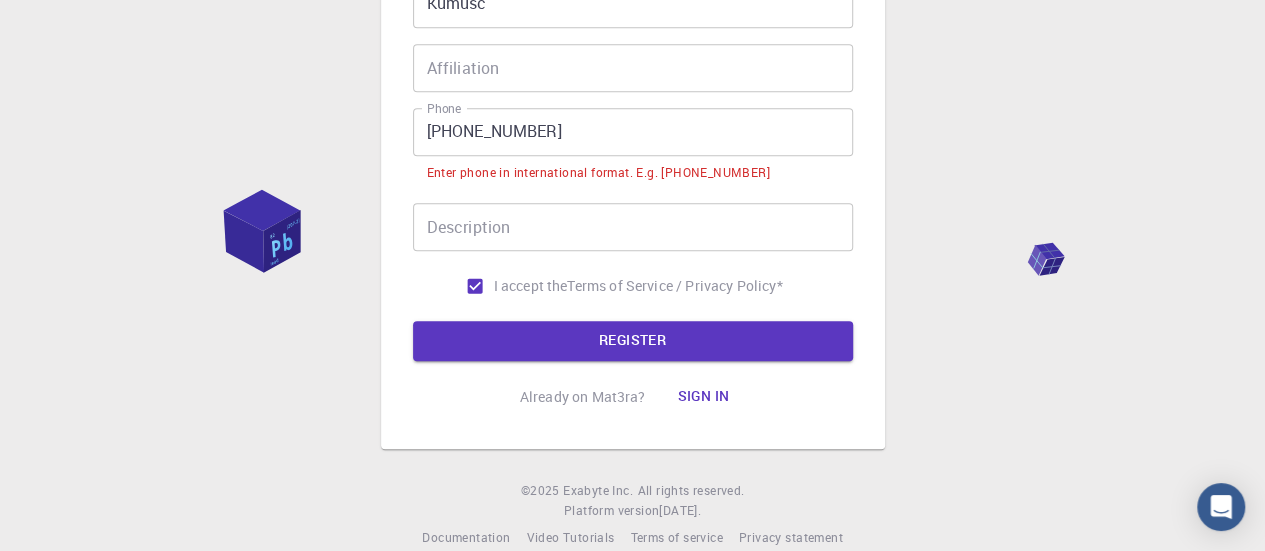 click on "[PHONE_NUMBER]" at bounding box center (633, 132) 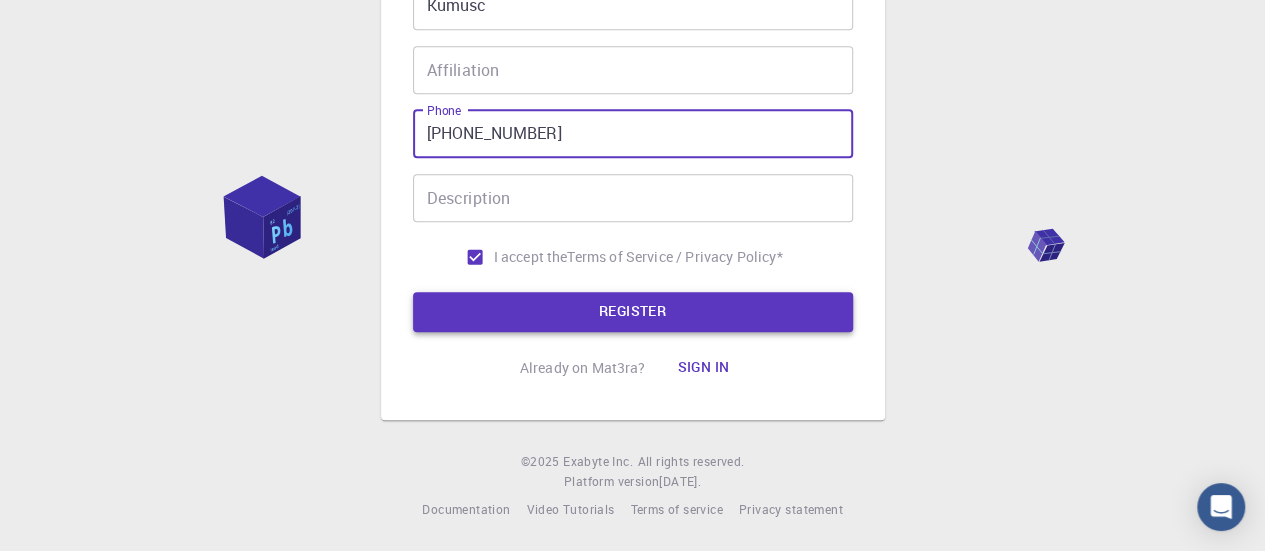 type on "[PHONE_NUMBER]" 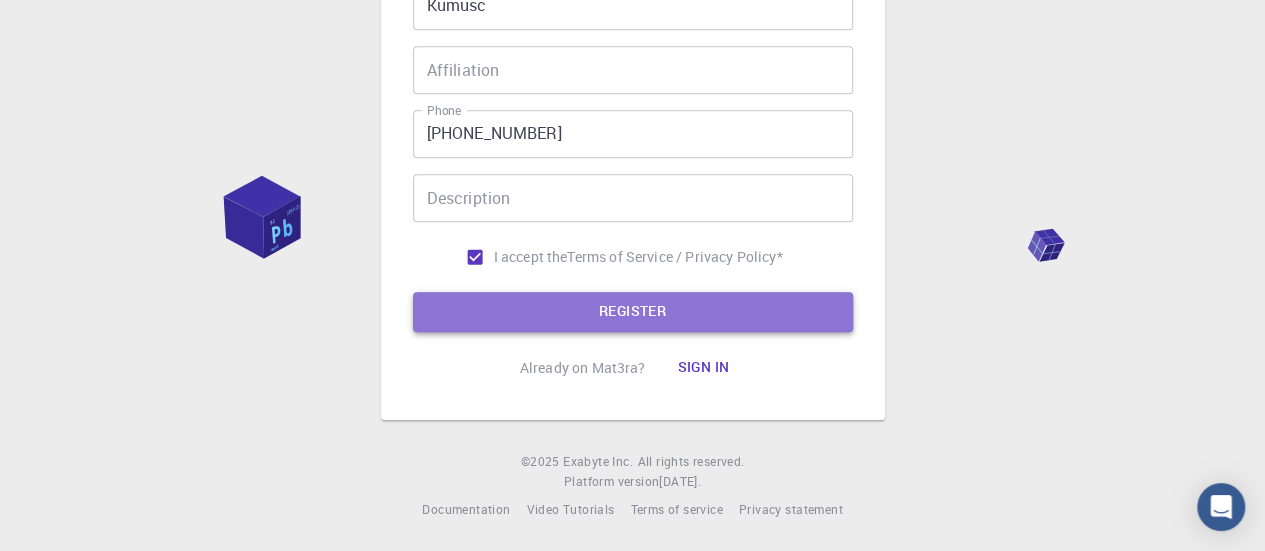 click on "REGISTER" at bounding box center (633, 312) 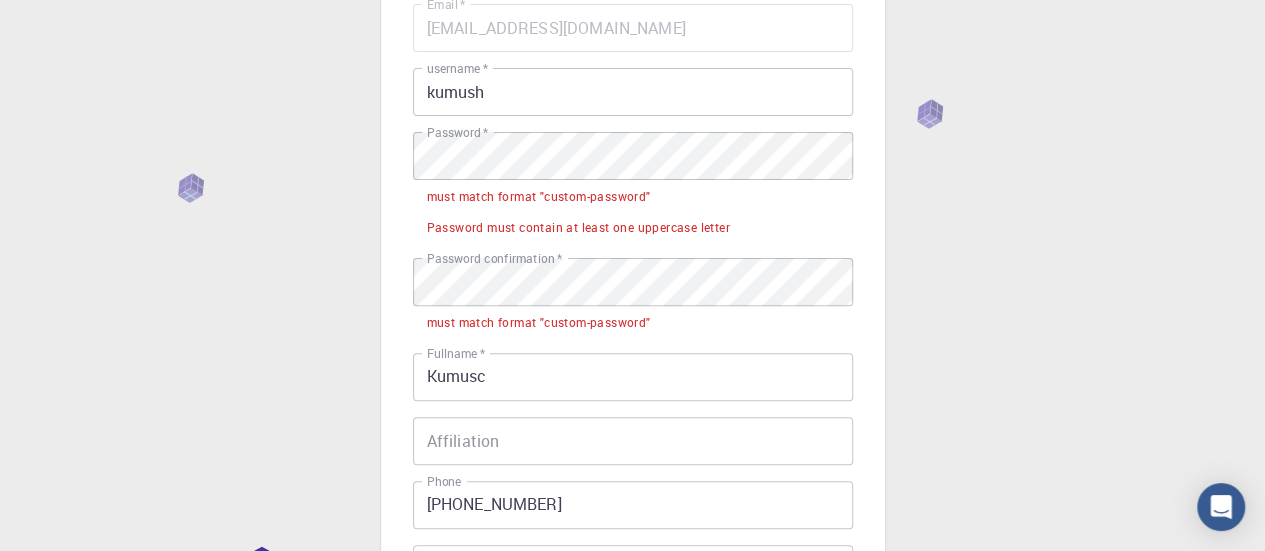 scroll, scrollTop: 148, scrollLeft: 0, axis: vertical 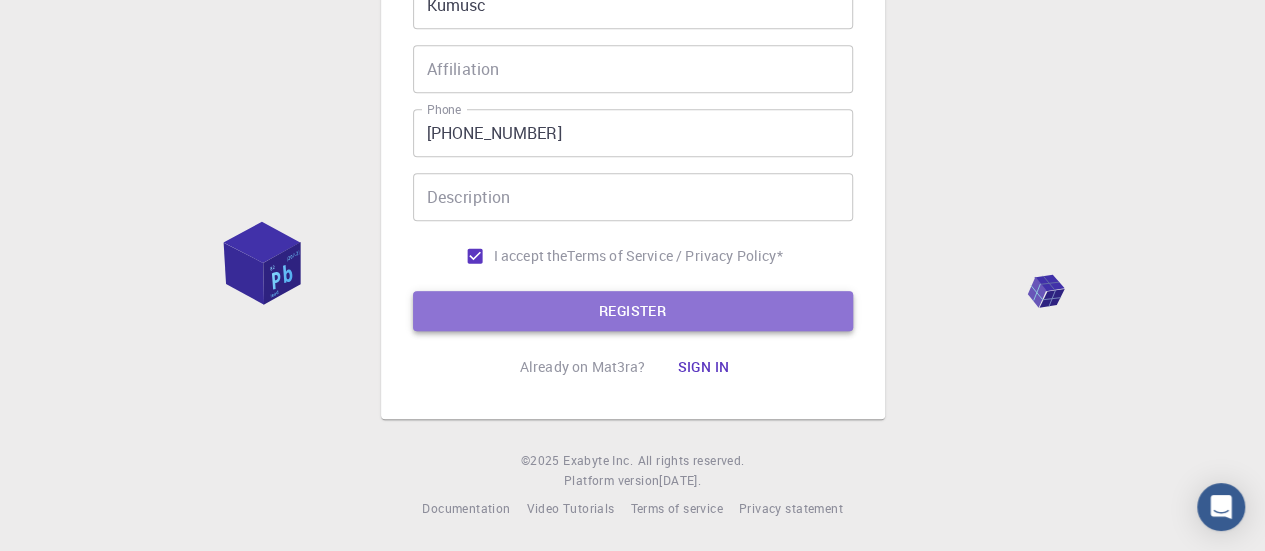 click on "REGISTER" at bounding box center [633, 311] 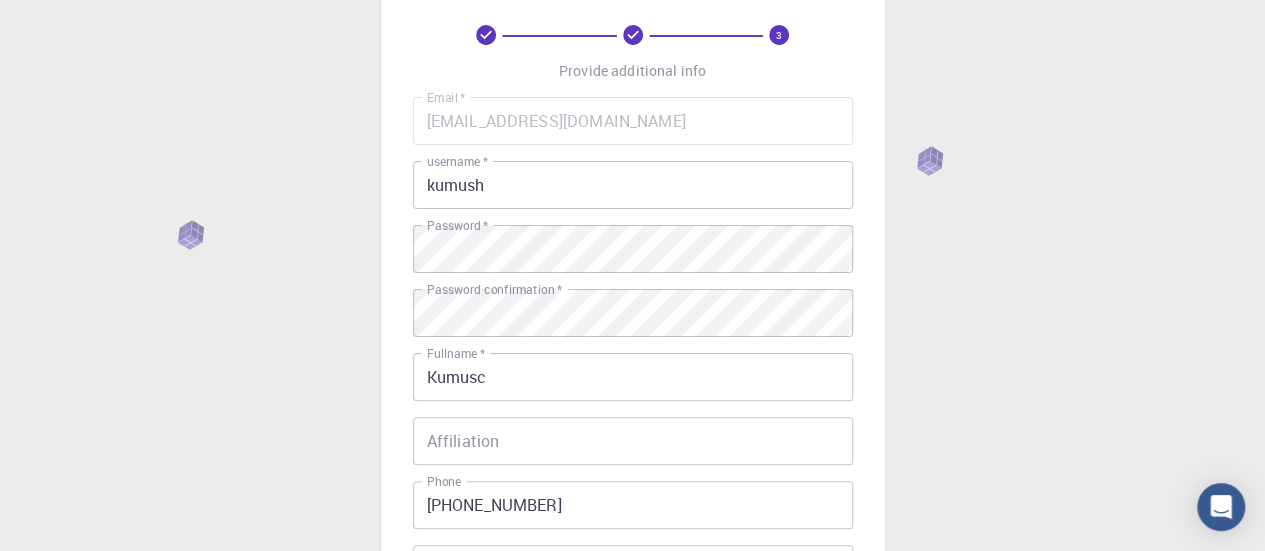 scroll, scrollTop: 55, scrollLeft: 0, axis: vertical 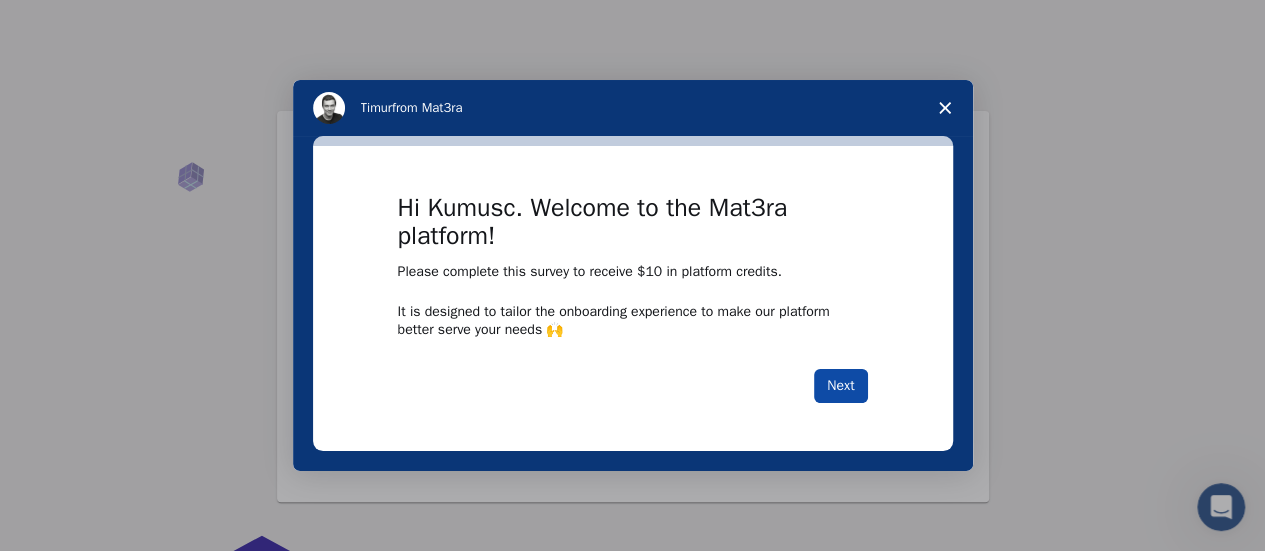 click on "Next" at bounding box center [840, 386] 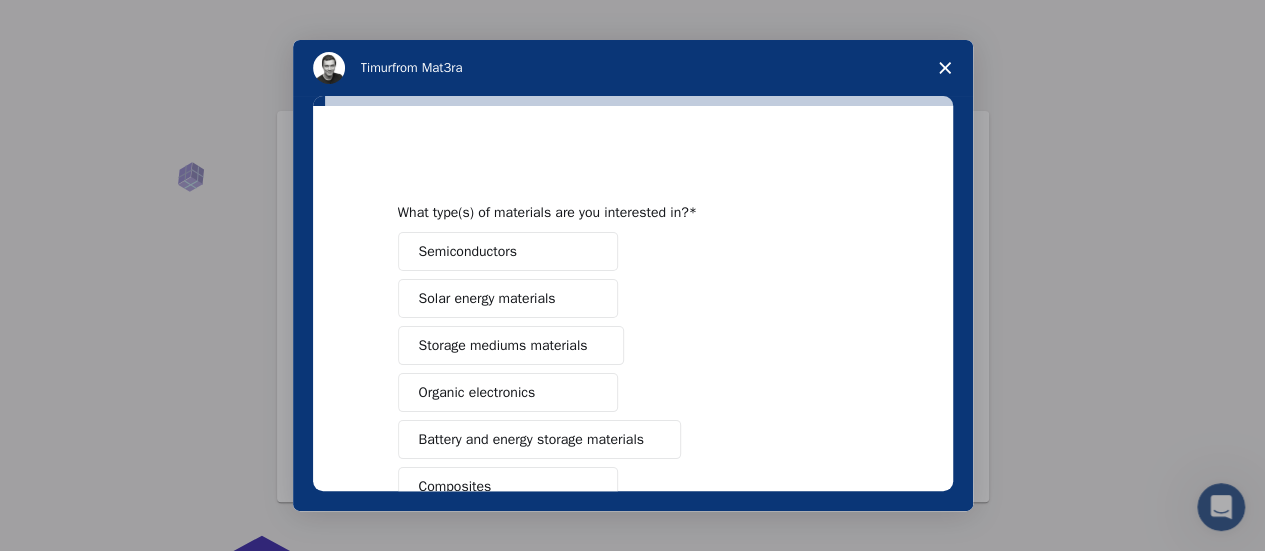 scroll, scrollTop: 337, scrollLeft: 0, axis: vertical 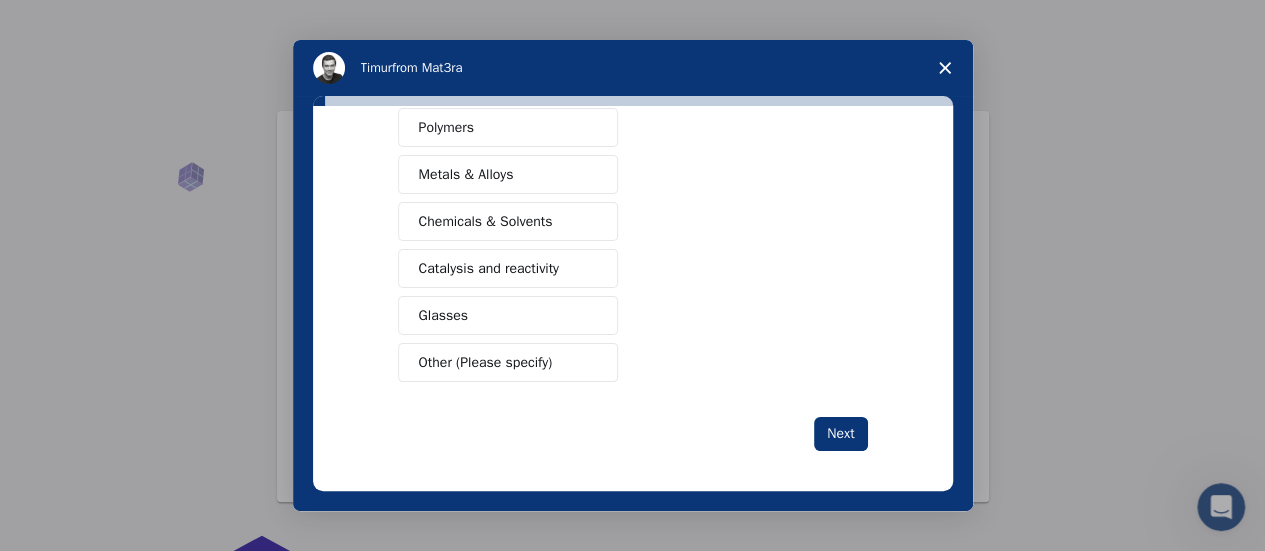 click on "Other (Please specify)" at bounding box center [486, 362] 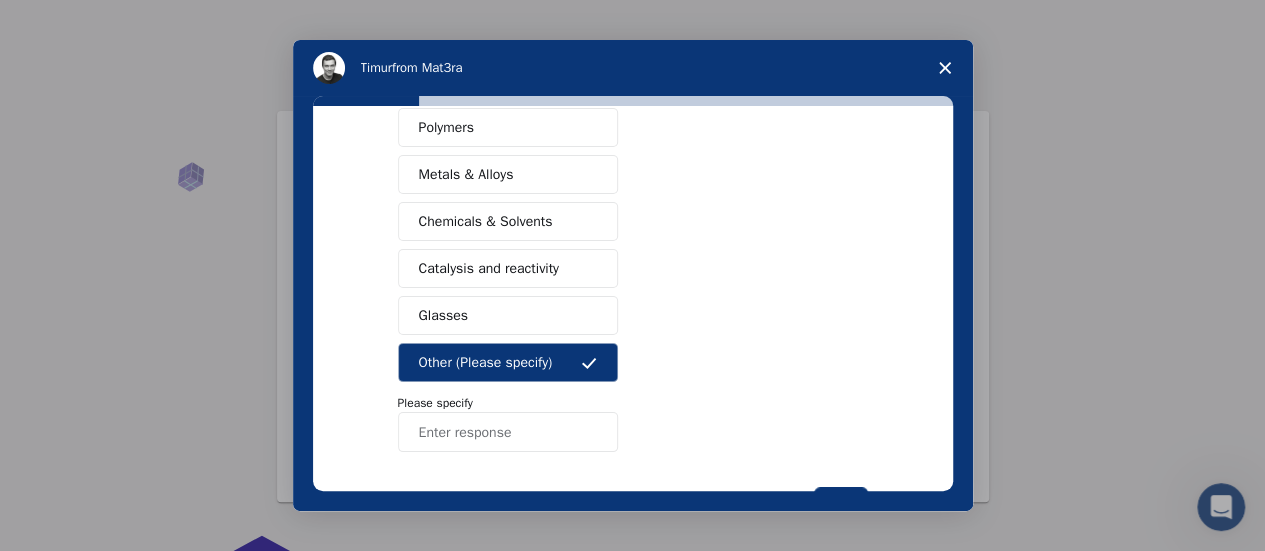 scroll, scrollTop: 476, scrollLeft: 0, axis: vertical 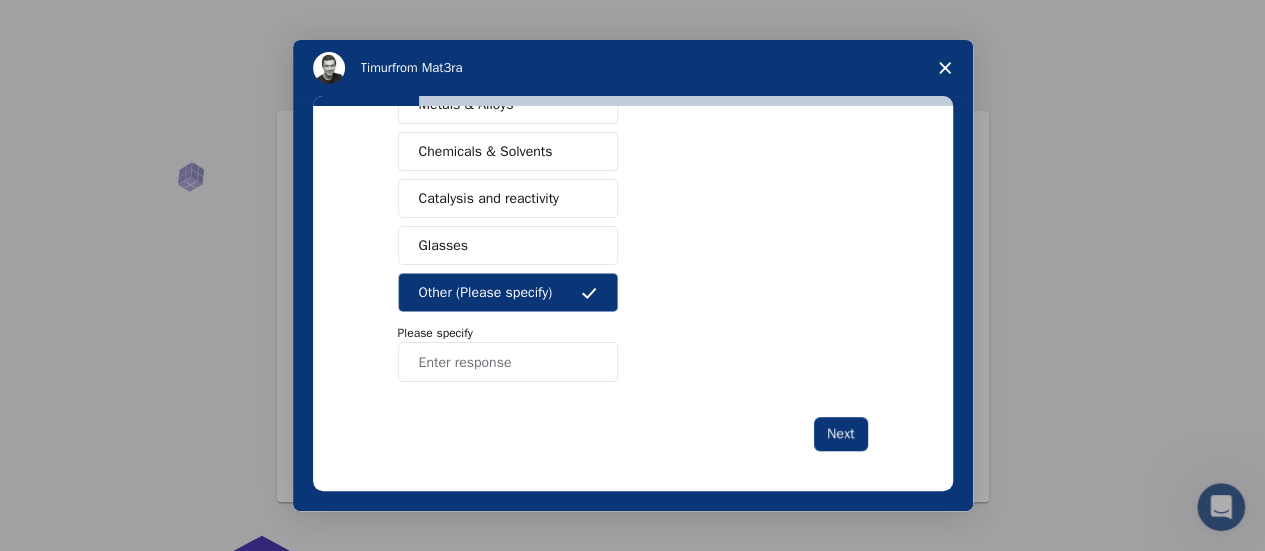 click at bounding box center [508, 362] 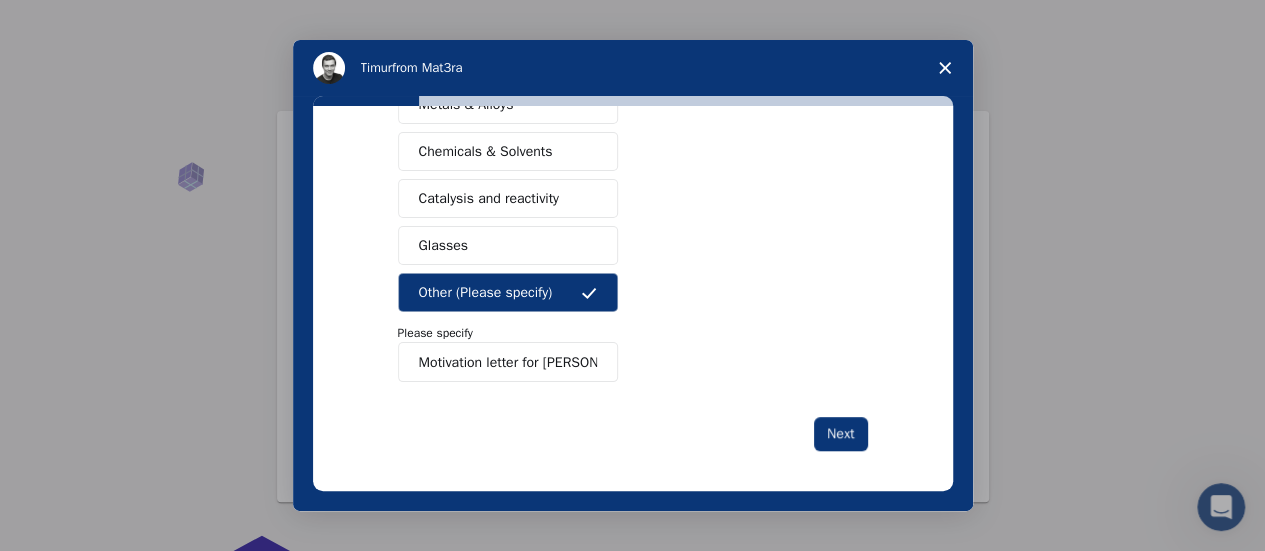 scroll, scrollTop: 0, scrollLeft: 0, axis: both 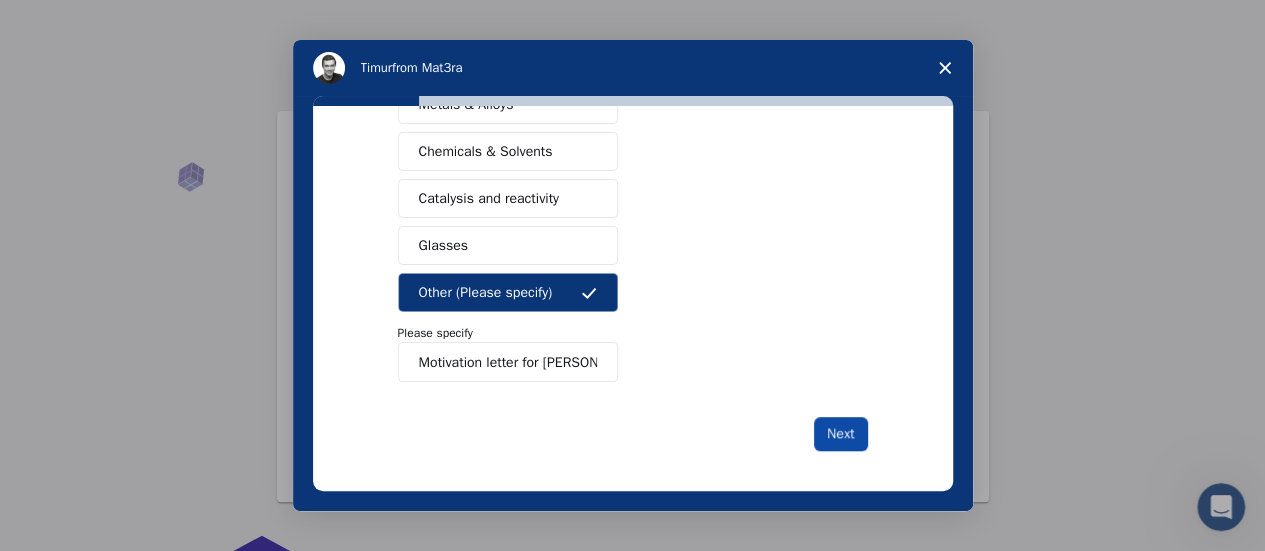 type on "Motivation letter for [PERSON_NAME]" 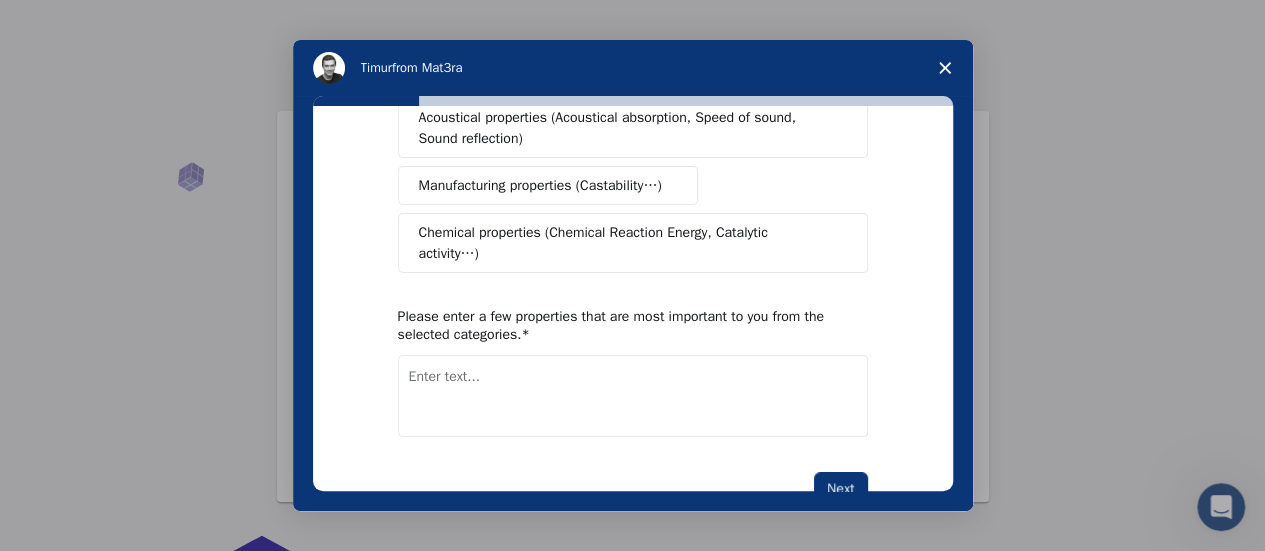 scroll, scrollTop: 0, scrollLeft: 0, axis: both 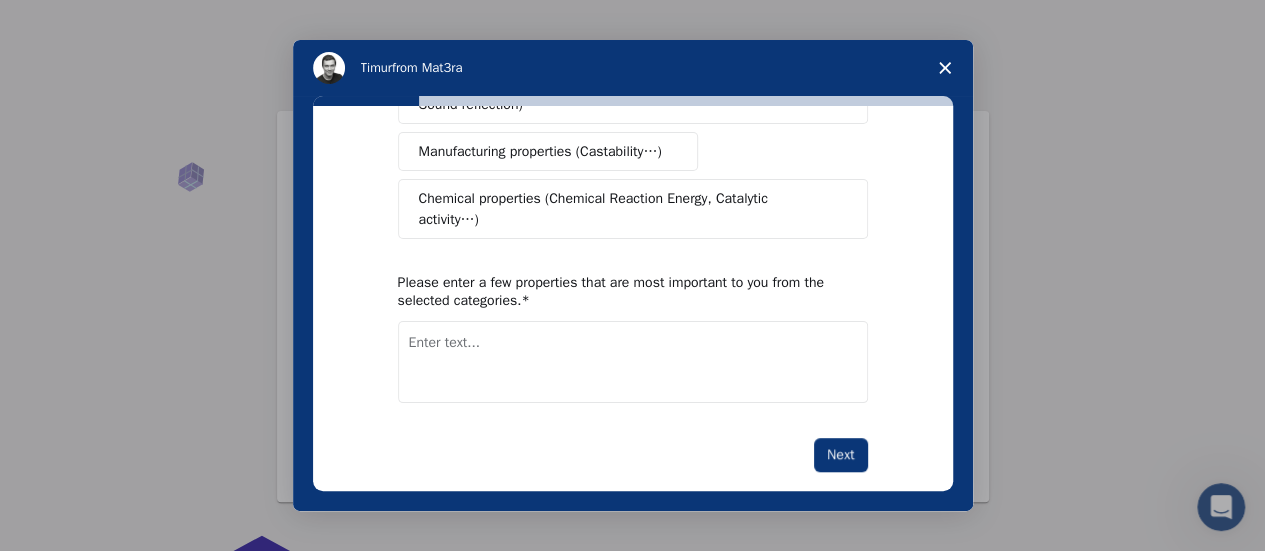 click at bounding box center (633, 362) 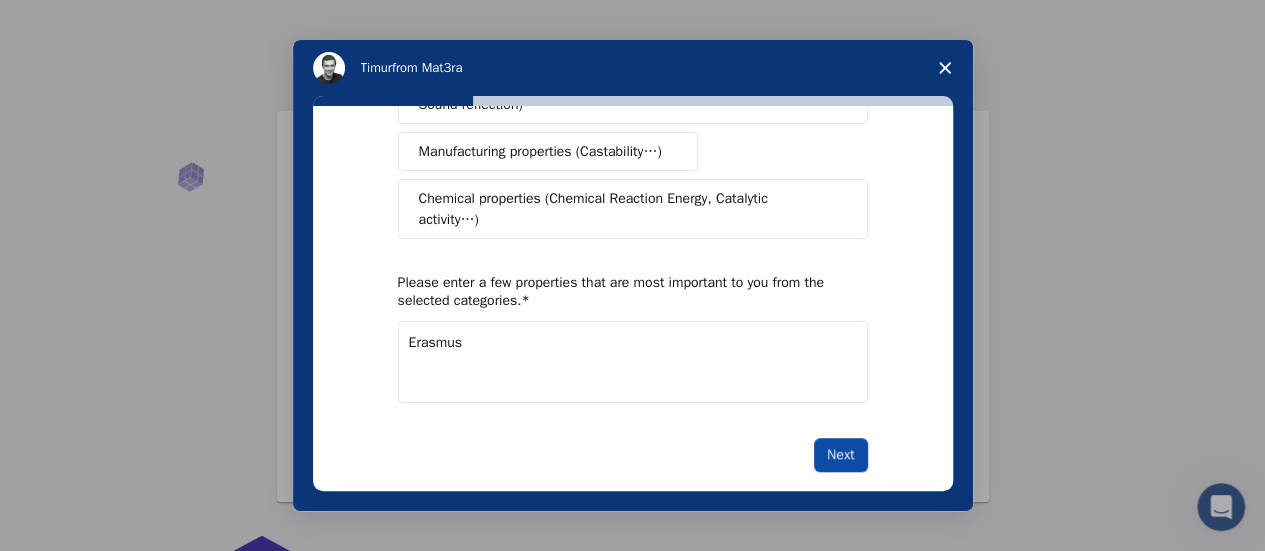 click on "Next" at bounding box center (840, 455) 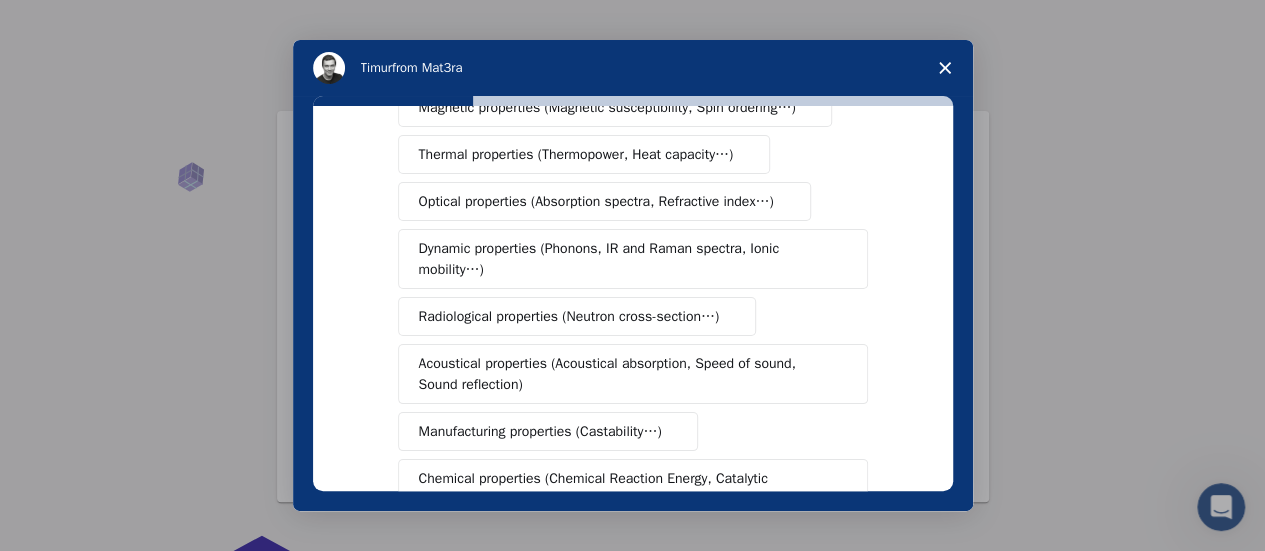 scroll, scrollTop: 534, scrollLeft: 0, axis: vertical 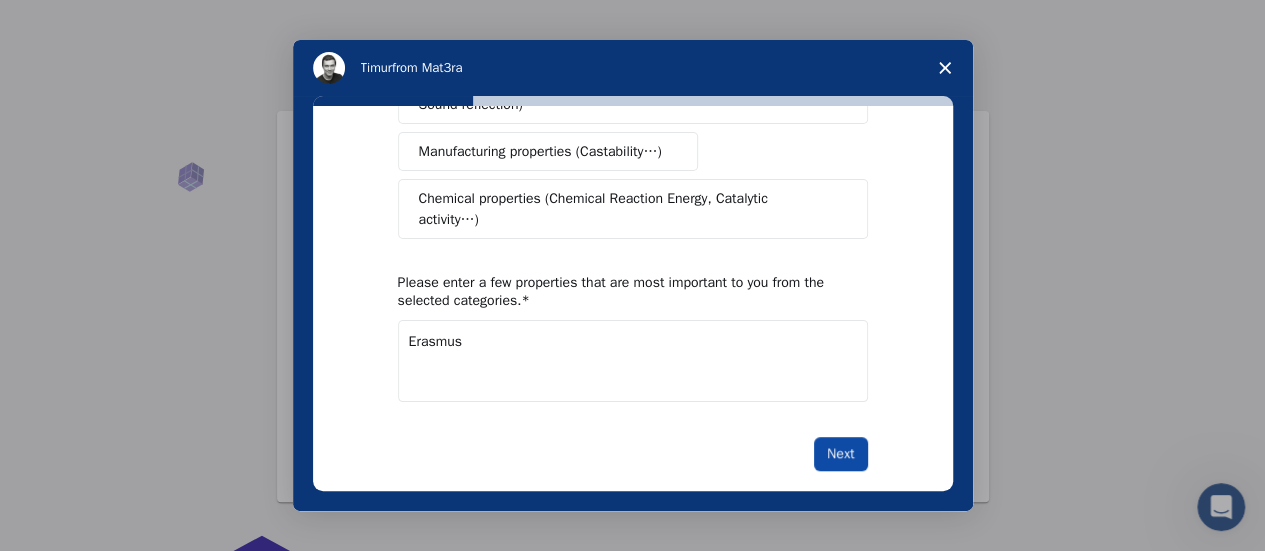 click on "Next" at bounding box center (840, 454) 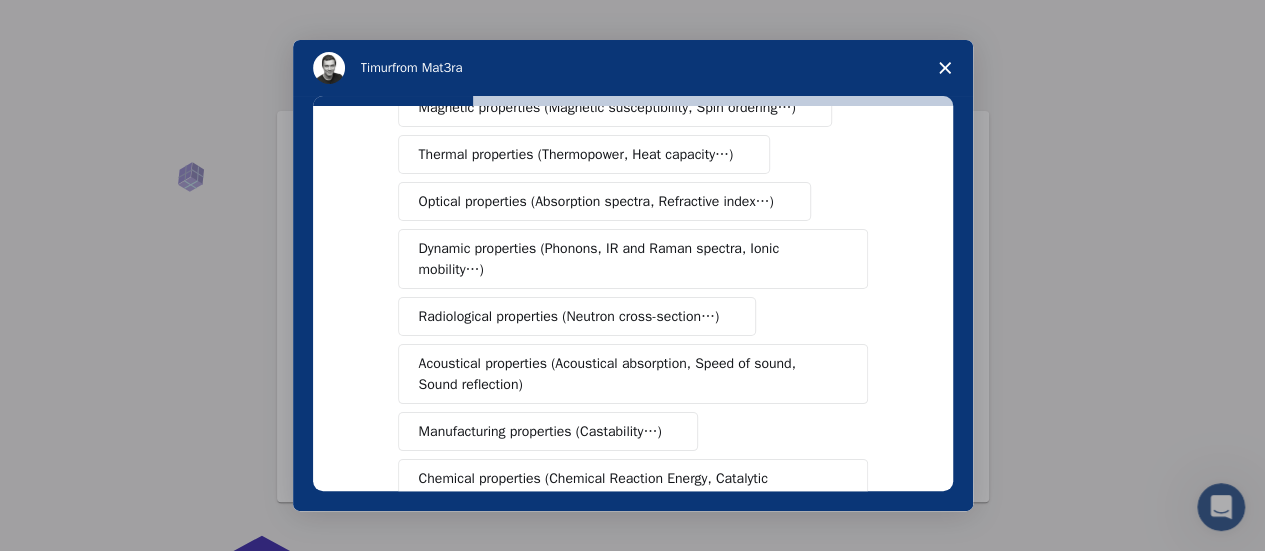click on "Mechanical properties (Surface energy, Poisson's ratio, Stability, Elastic Constants…) Electrical properties (Schottky Barrier Height, Band gap, Density of States…) Magnetic properties (Magnetic susceptibility, Spin ordering…) Thermal properties (Thermopower, Heat capacity…) Optical properties (Absorption spectra, Refractive index…) Dynamic properties (Phonons, IR and Raman spectra, Ionic mobility…) Radiological properties (Neutron cross-section…) Acoustical properties (Acoustical absorption, Speed of sound, Sound reflection) Manufacturing properties (Castability…) Chemical properties (Chemical Reaction Energy, Catalytic activity…)" at bounding box center [633, 235] 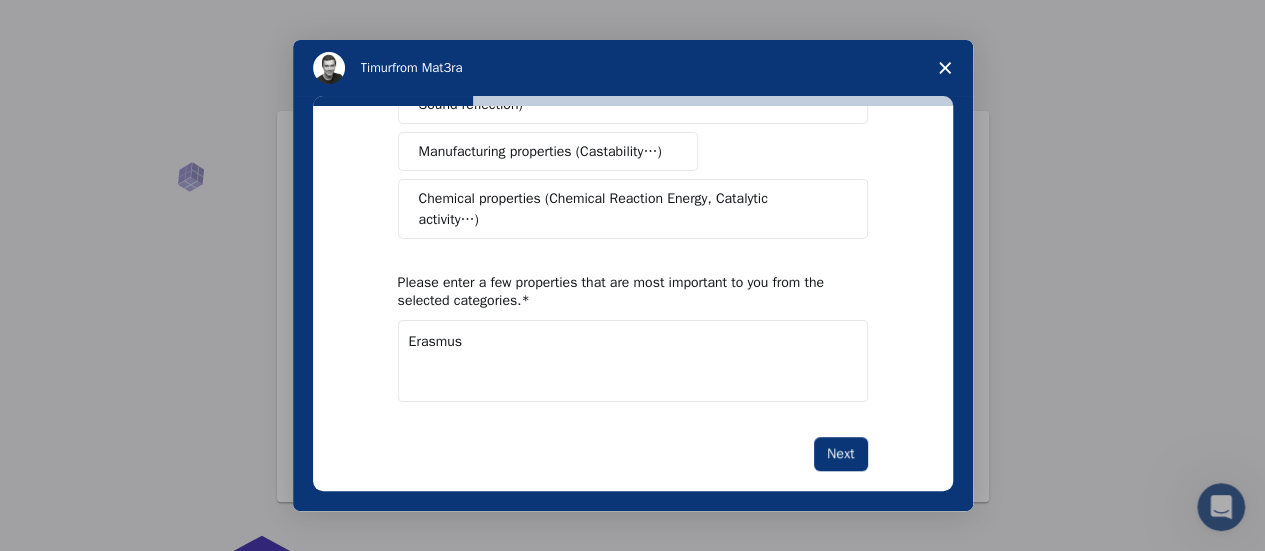 click on "Erasmus" at bounding box center (633, 361) 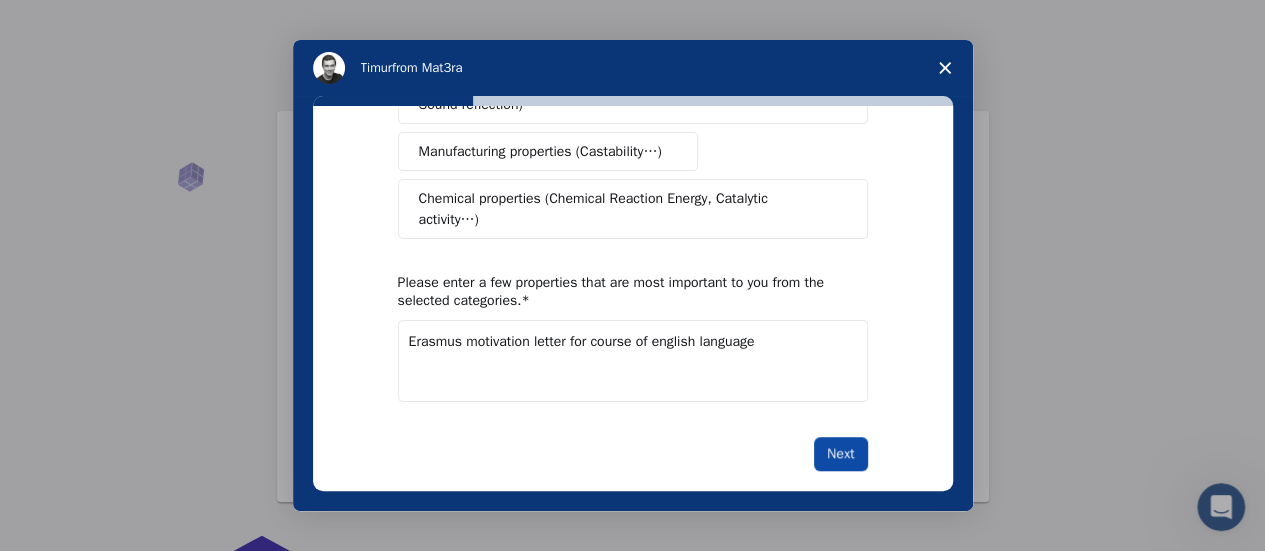 type on "Erasmus motivation letter for course of english language" 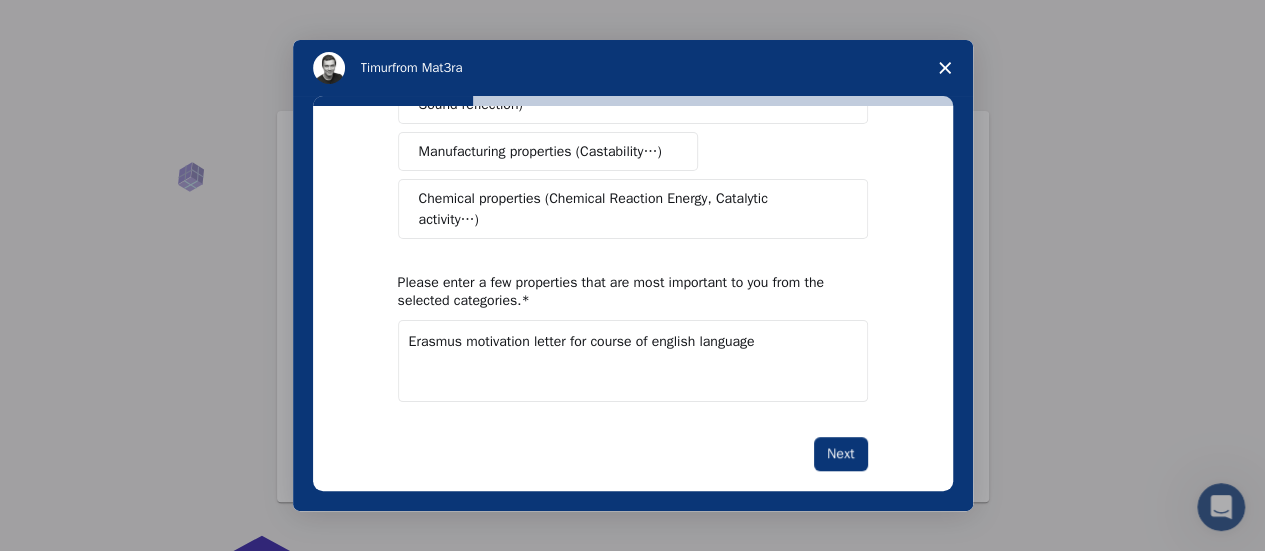 scroll, scrollTop: 254, scrollLeft: 0, axis: vertical 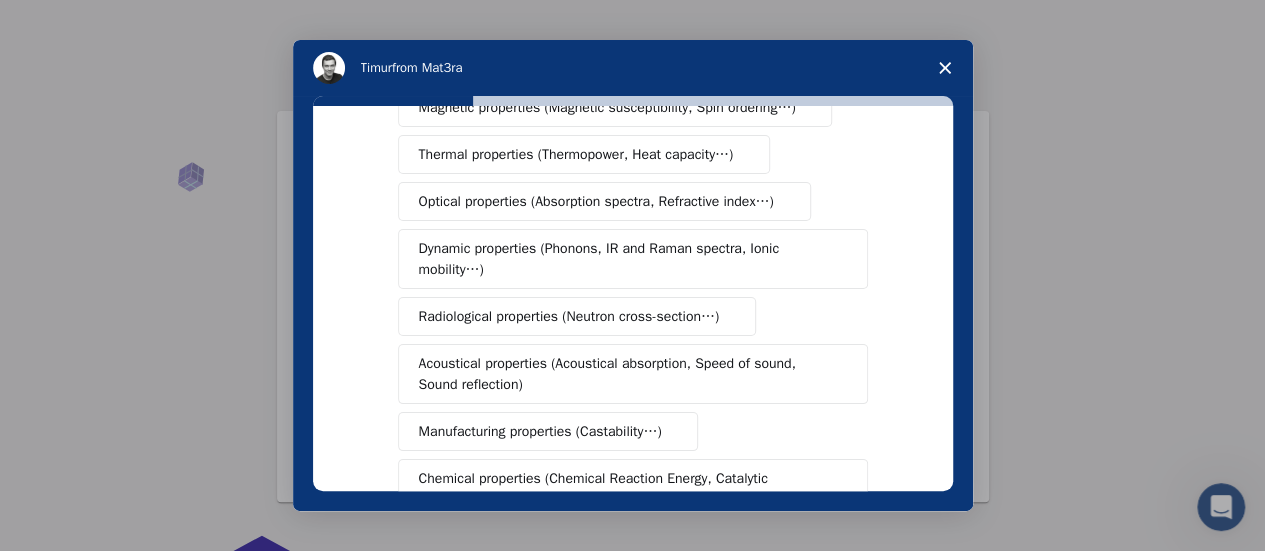 click on "Mechanical properties (Surface energy, Poisson's ratio, Stability, Elastic Constants…) Electrical properties (Schottky Barrier Height, Band gap, Density of States…) Magnetic properties (Magnetic susceptibility, Spin ordering…) Thermal properties (Thermopower, Heat capacity…) Optical properties (Absorption spectra, Refractive index…) Dynamic properties (Phonons, IR and Raman spectra, Ionic mobility…) Radiological properties (Neutron cross-section…) Acoustical properties (Acoustical absorption, Speed of sound, Sound reflection) Manufacturing properties (Castability…) Chemical properties (Chemical Reaction Energy, Catalytic activity…)" at bounding box center (633, 235) 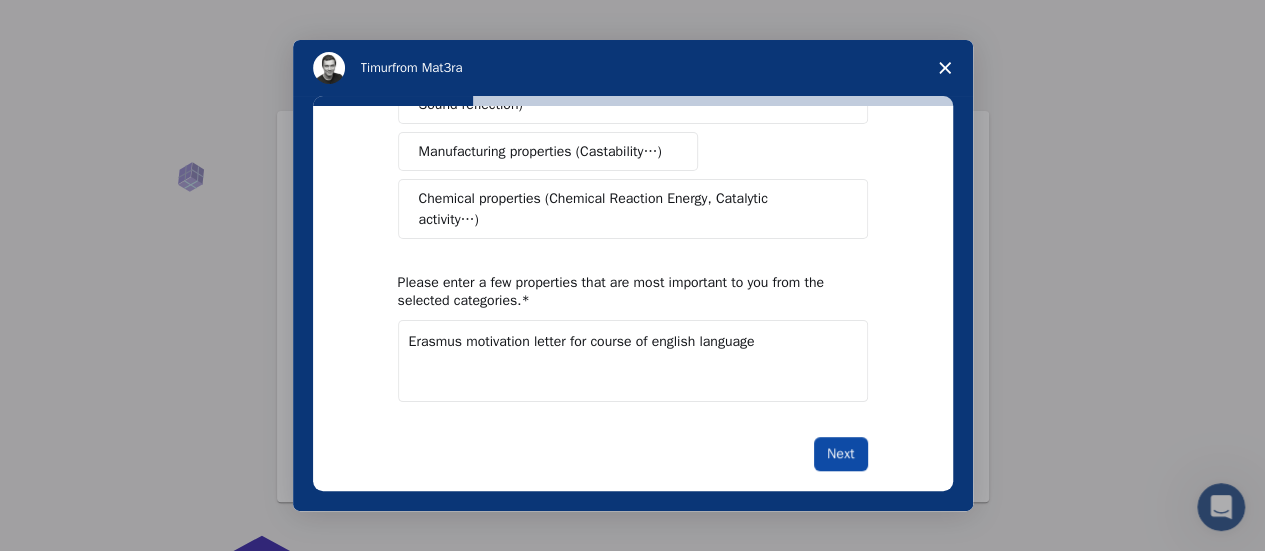 click on "Next" at bounding box center [840, 454] 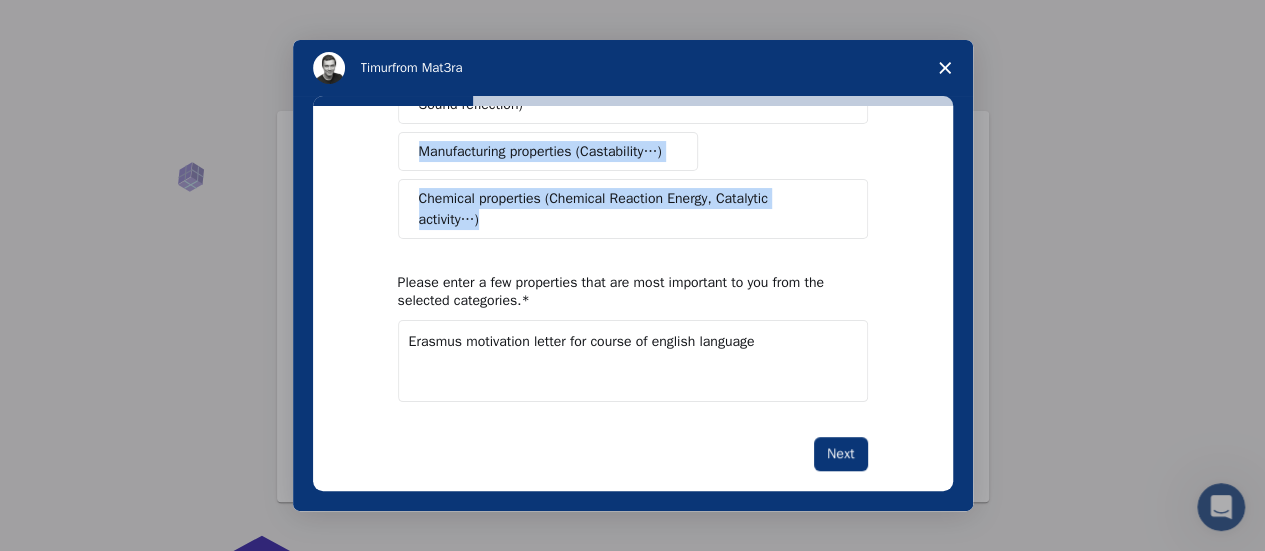 scroll, scrollTop: 254, scrollLeft: 0, axis: vertical 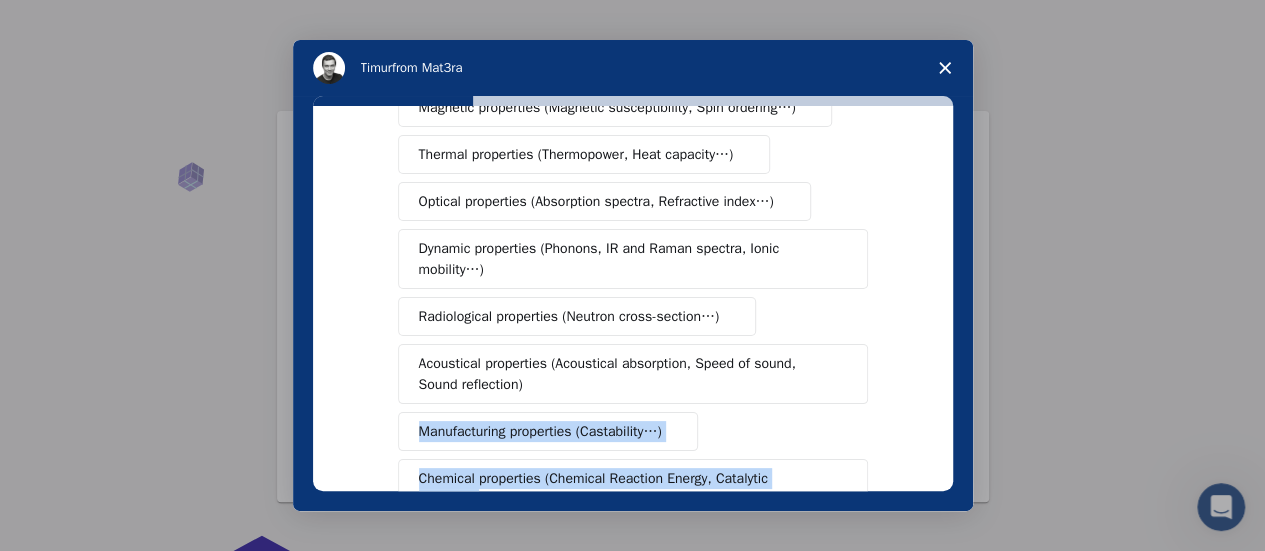 click on "Mechanical properties (Surface energy, Poisson's ratio, Stability, Elastic Constants…) Electrical properties (Schottky Barrier Height, Band gap, Density of States…) Magnetic properties (Magnetic susceptibility, Spin ordering…) Thermal properties (Thermopower, Heat capacity…) Optical properties (Absorption spectra, Refractive index…) Dynamic properties (Phonons, IR and Raman spectra, Ionic mobility…) Radiological properties (Neutron cross-section…) Acoustical properties (Acoustical absorption, Speed of sound, Sound reflection) Manufacturing properties (Castability…) Chemical properties (Chemical Reaction Energy, Catalytic activity…)" at bounding box center [633, 235] 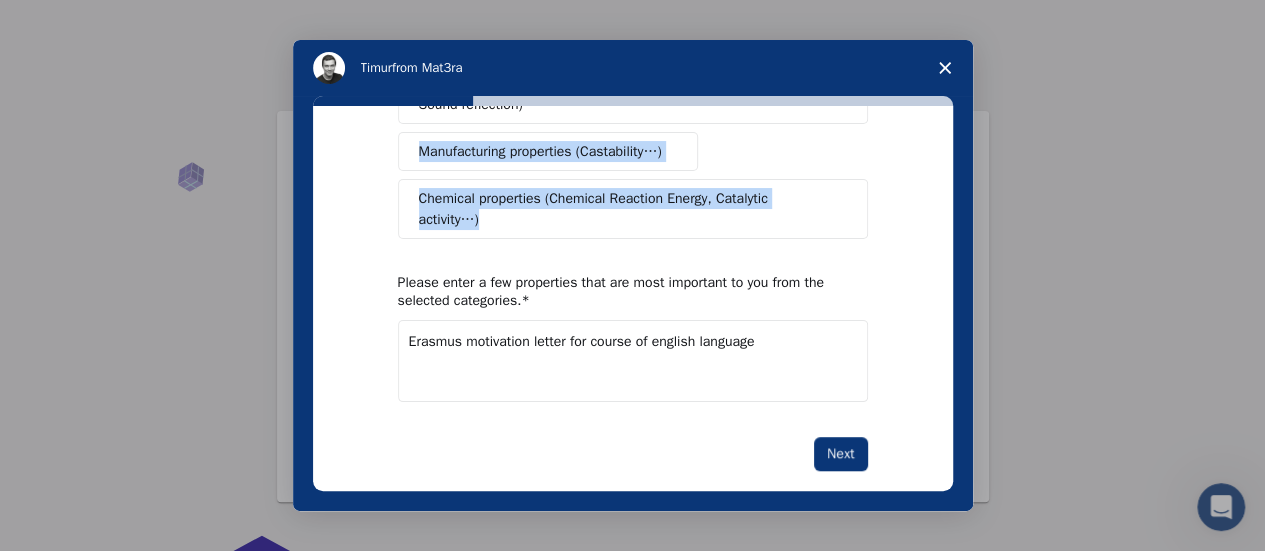scroll, scrollTop: 254, scrollLeft: 0, axis: vertical 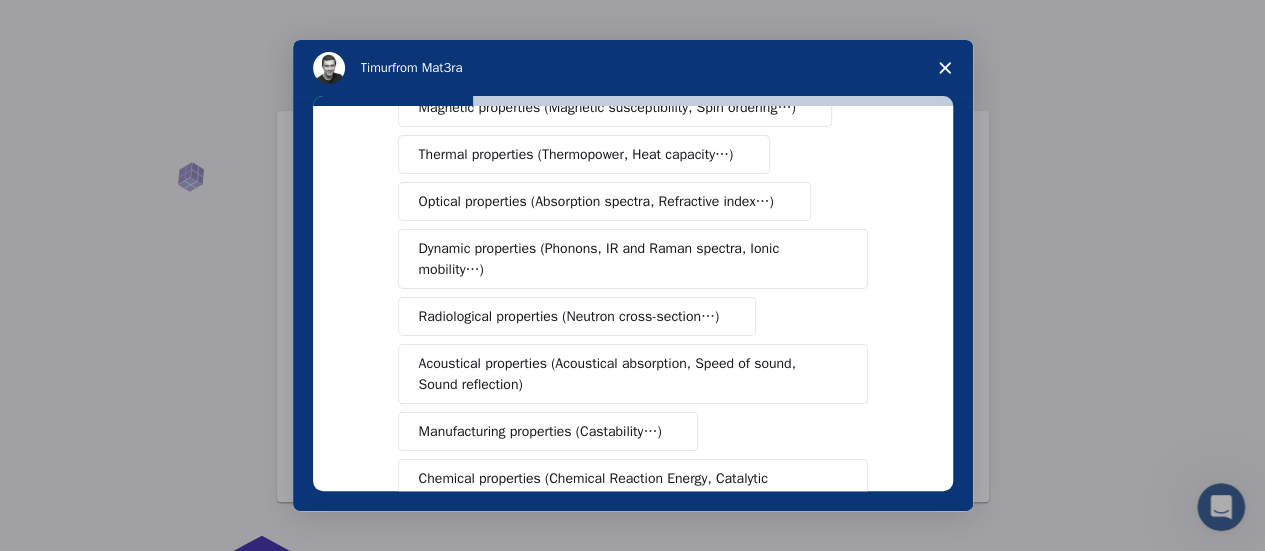 click at bounding box center [945, 68] 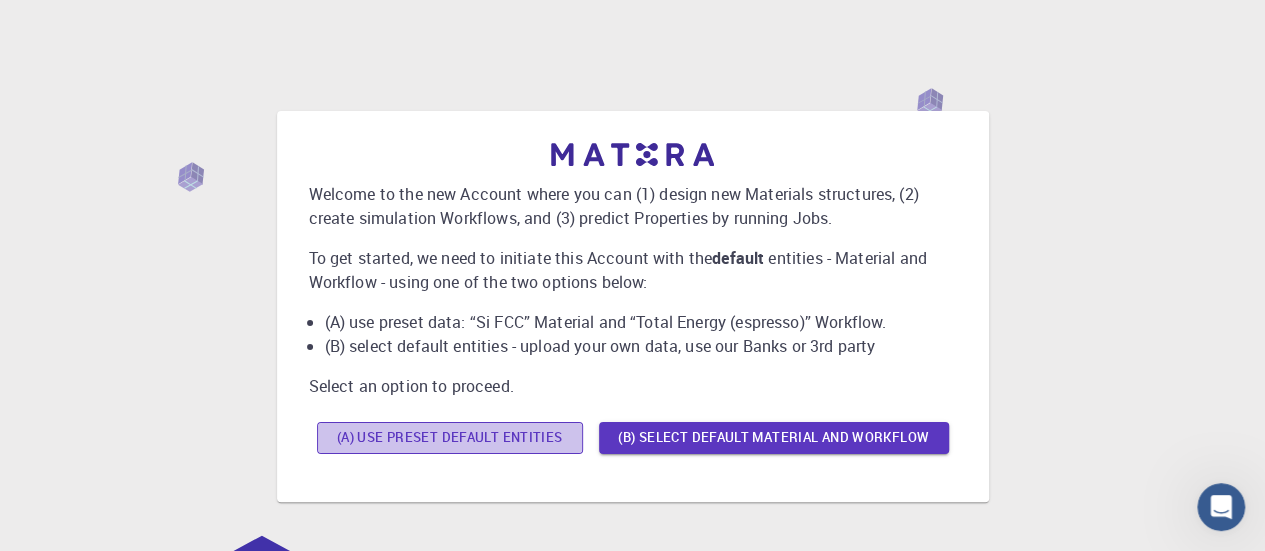 click on "(A) Use preset default entities" at bounding box center (450, 438) 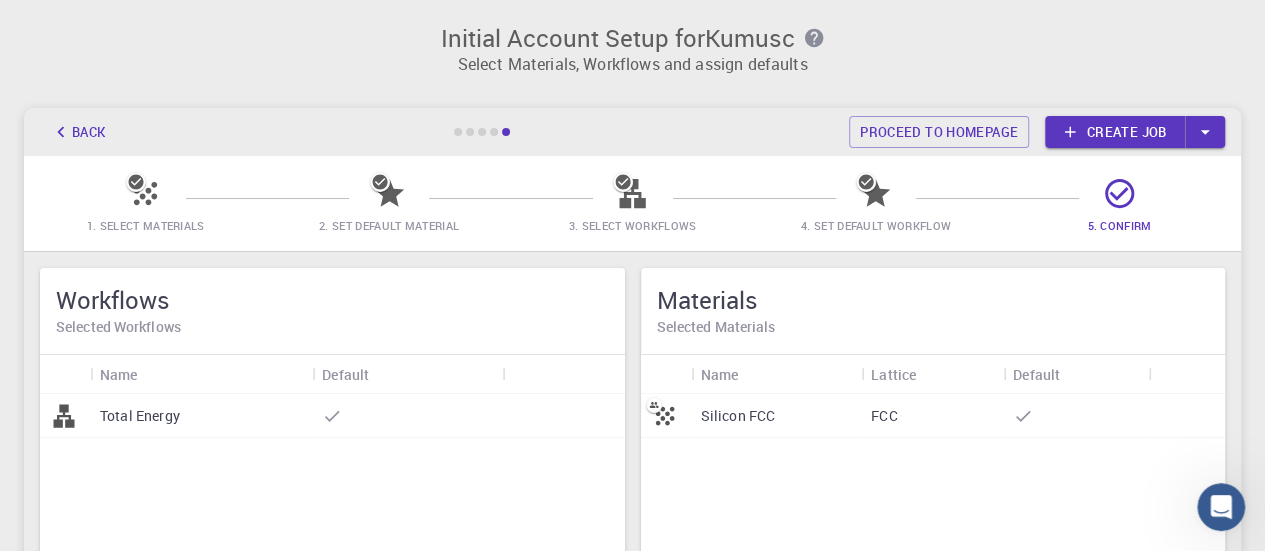 click 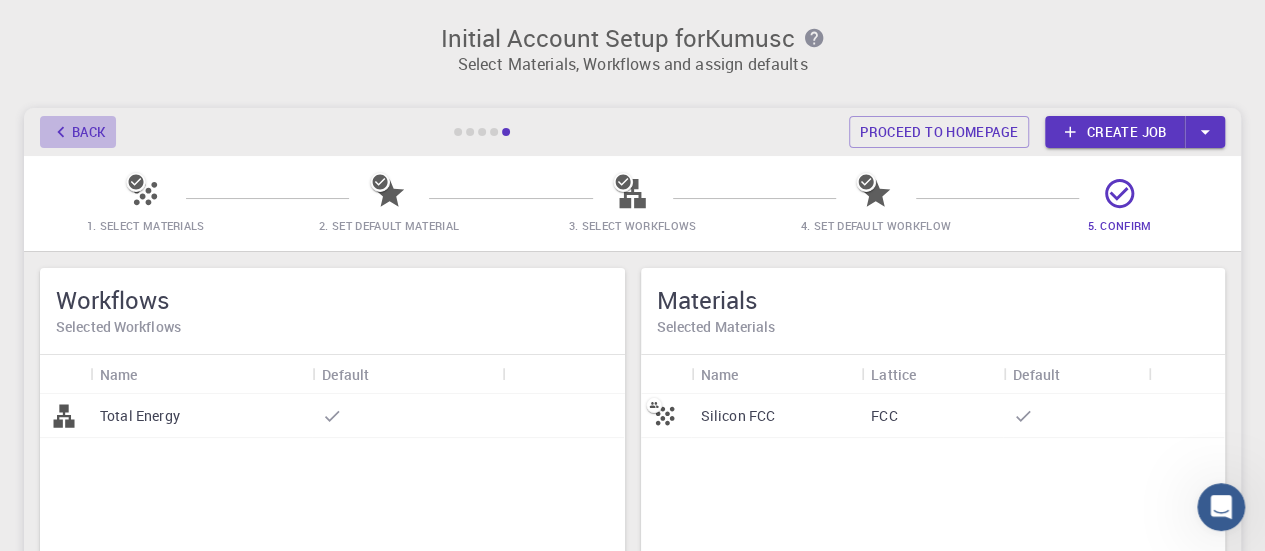 click 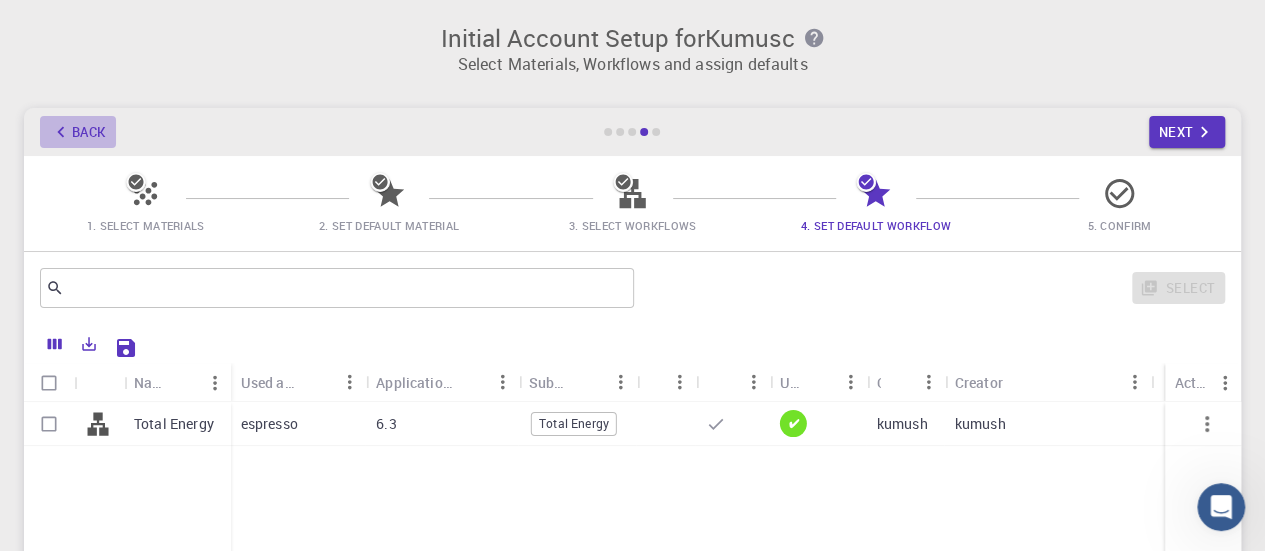 click 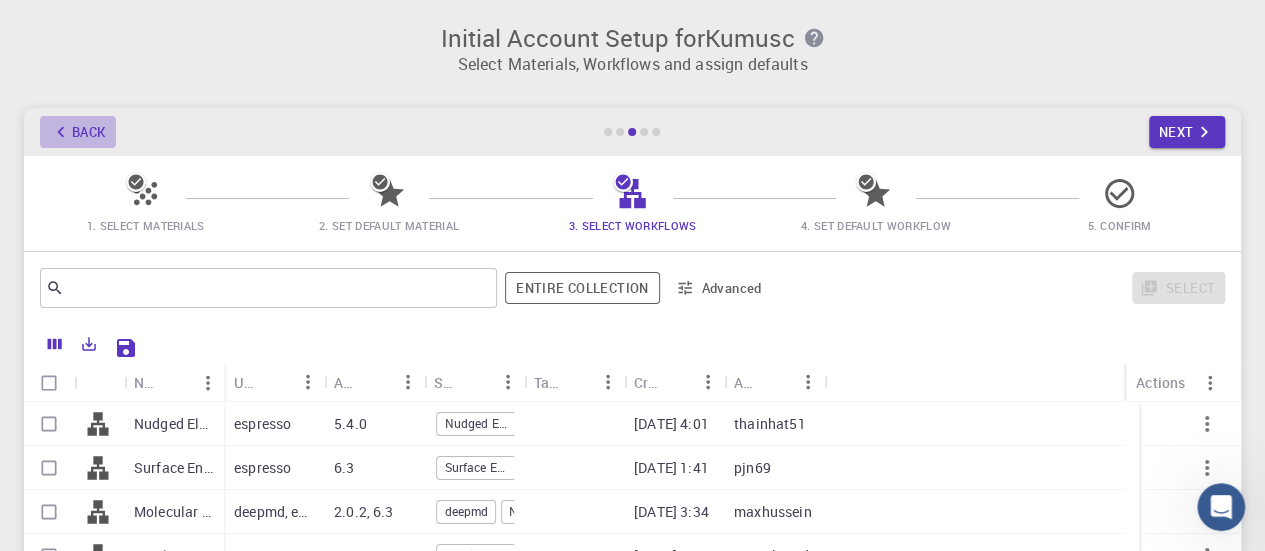 click 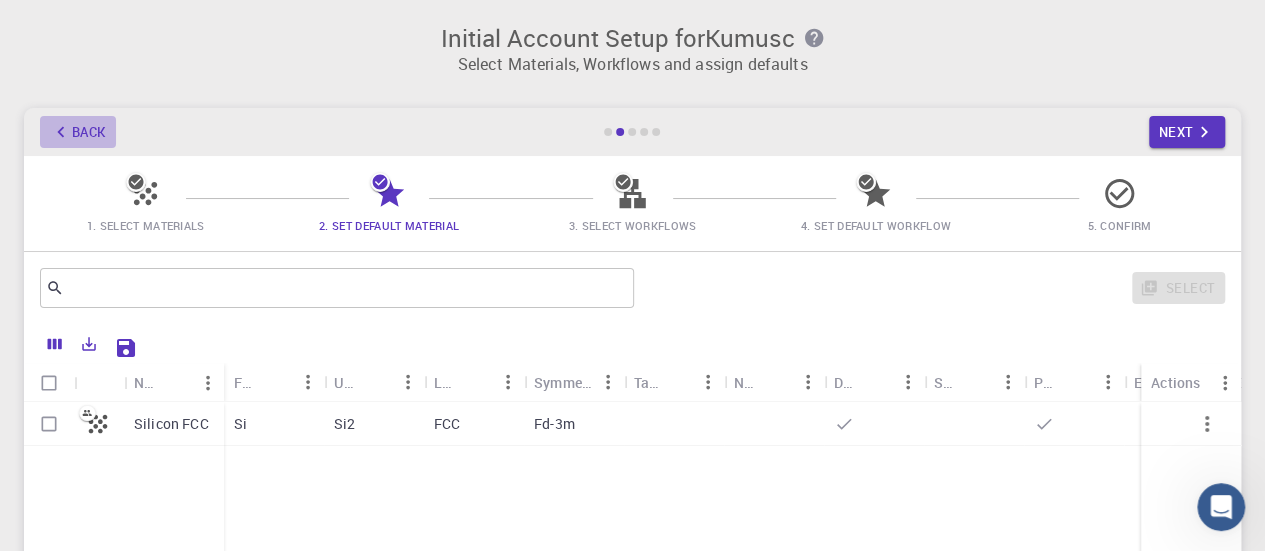 click 